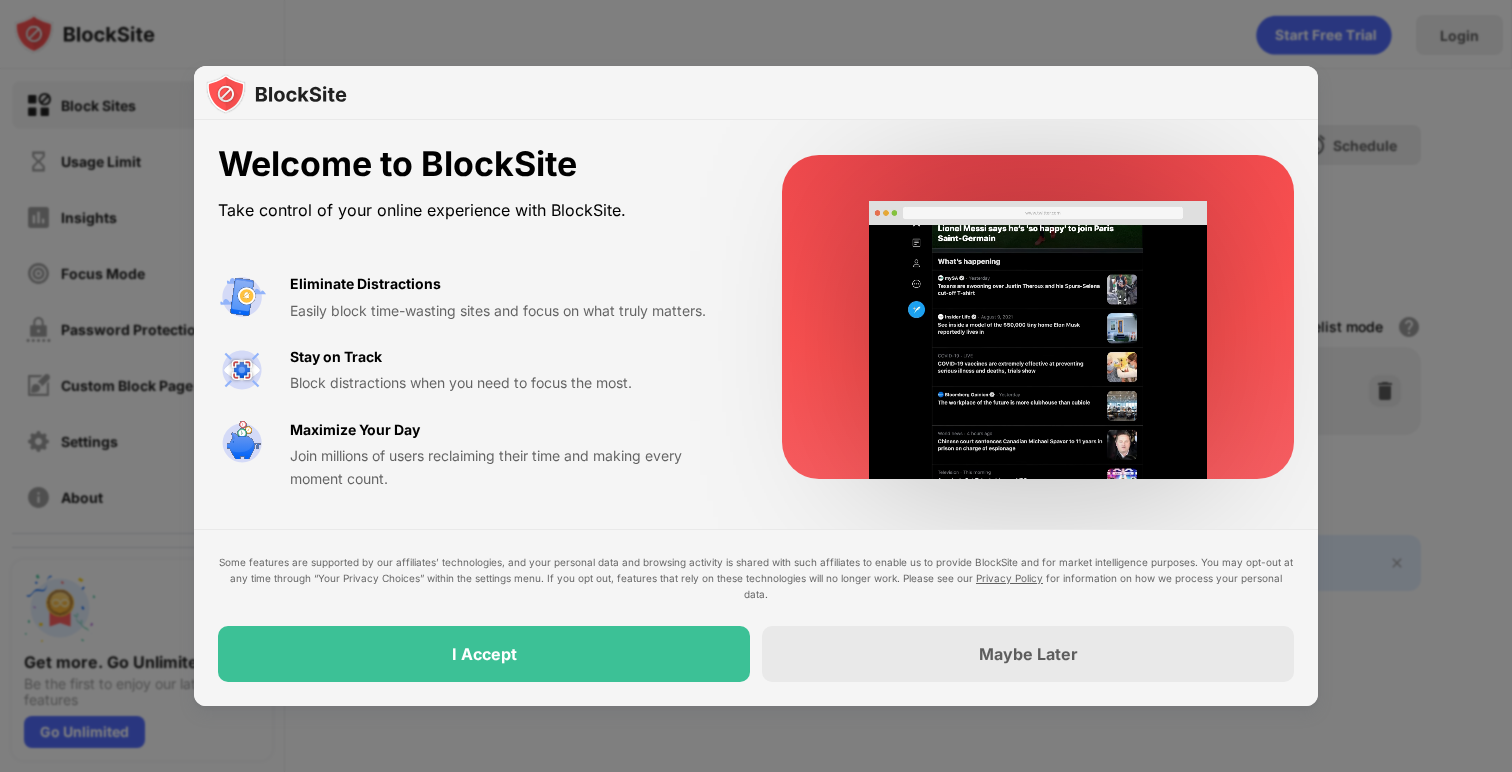 scroll, scrollTop: 0, scrollLeft: 0, axis: both 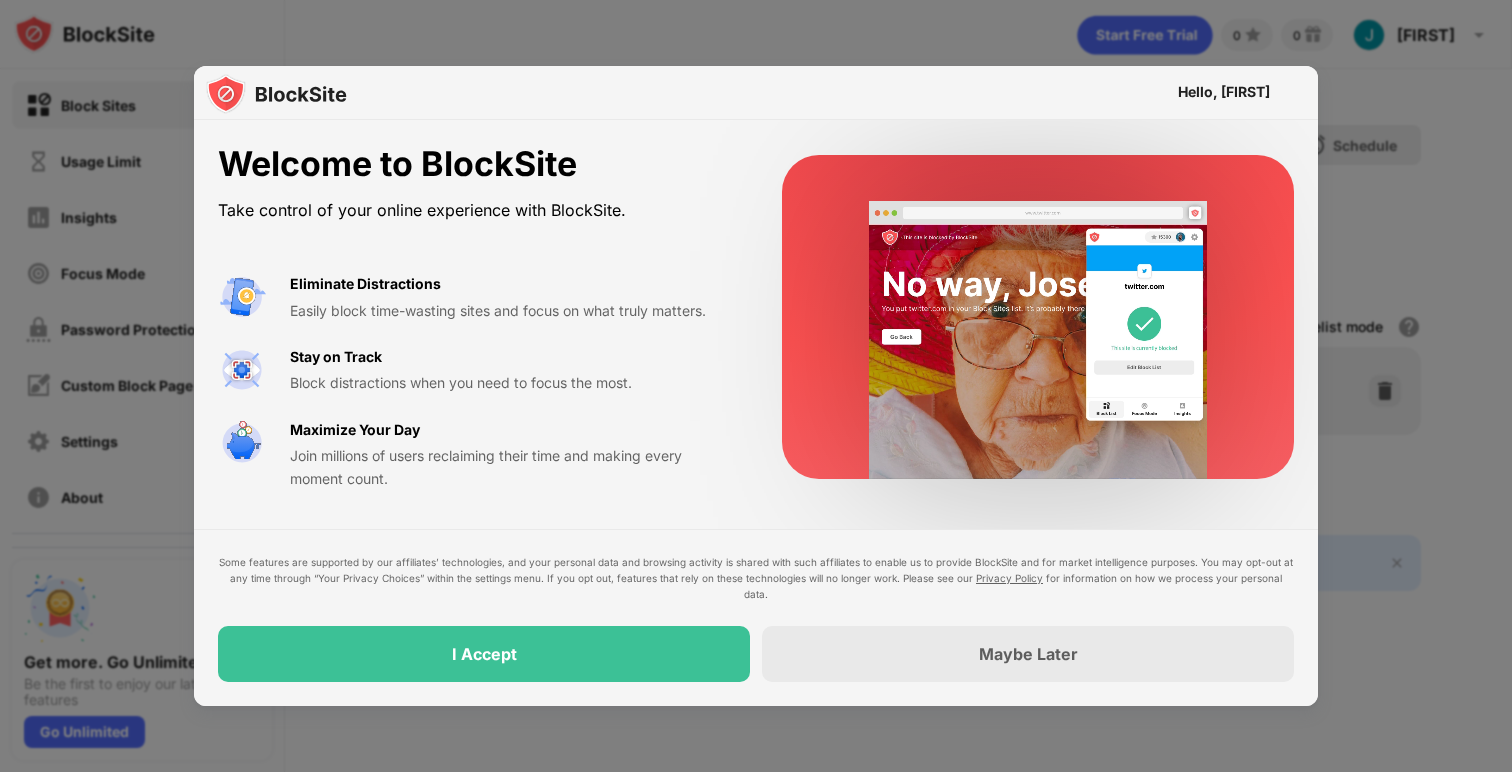 click on "I Accept" at bounding box center [484, 654] 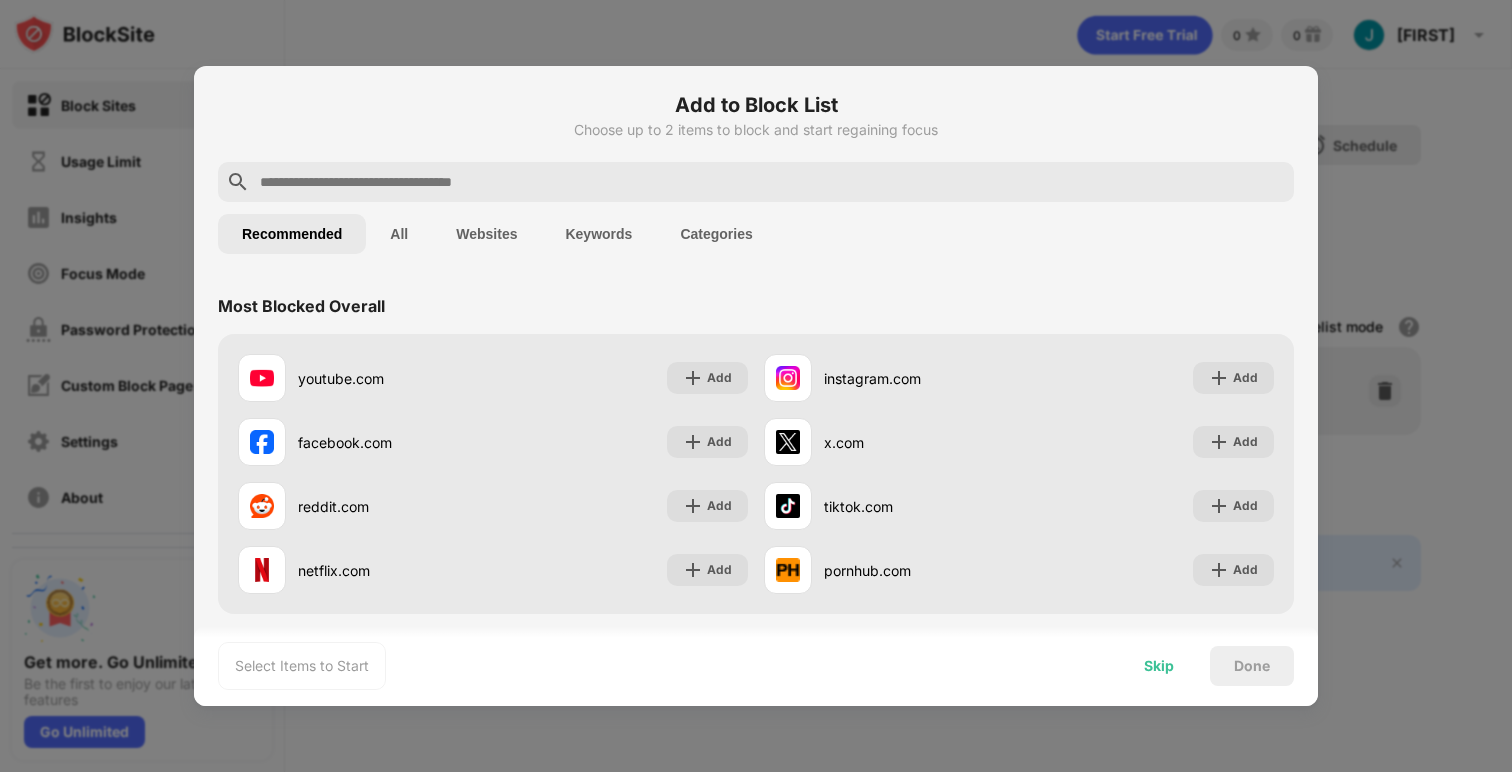 click on "Skip" at bounding box center [1159, 666] 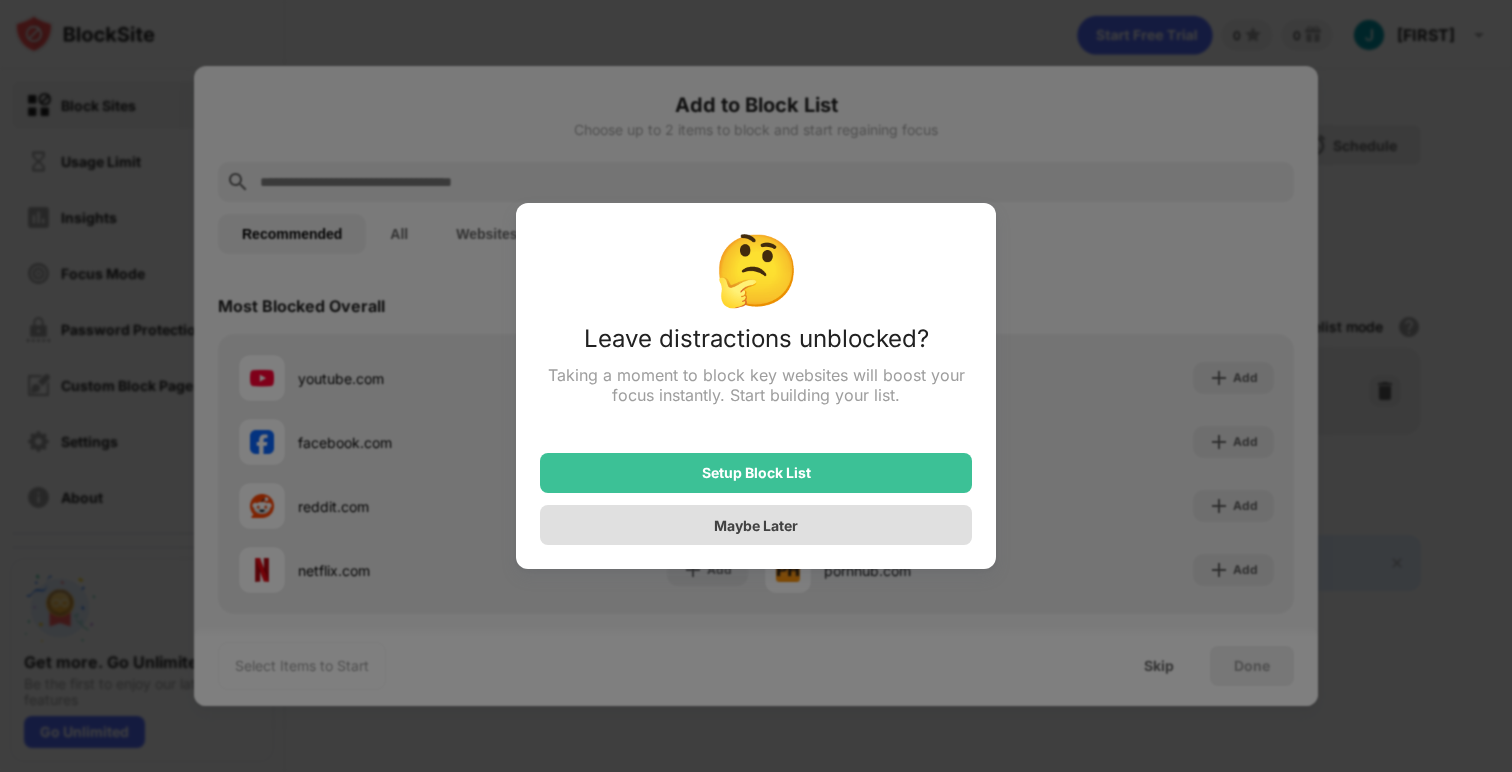 click on "Maybe Later" at bounding box center (756, 525) 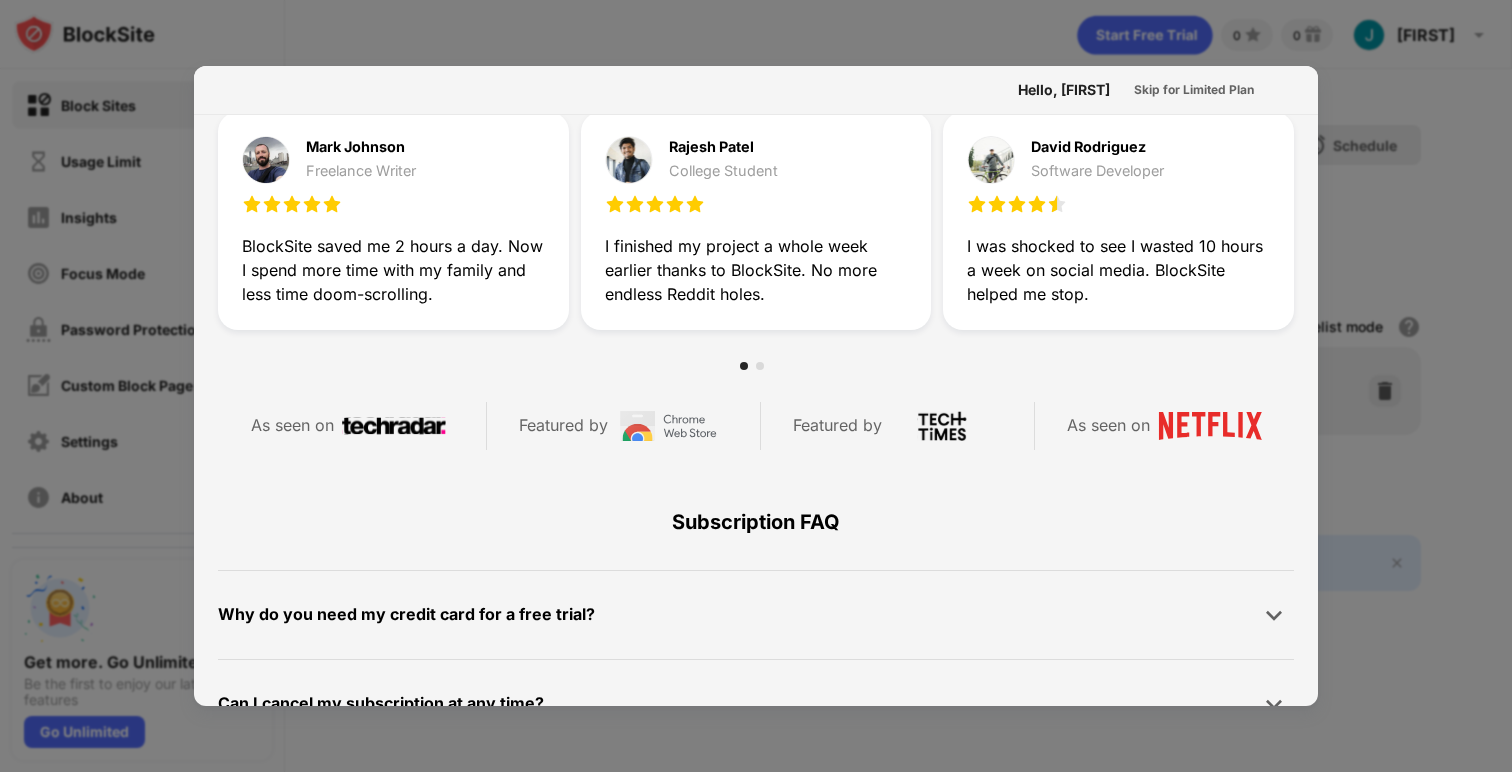 scroll, scrollTop: 0, scrollLeft: 0, axis: both 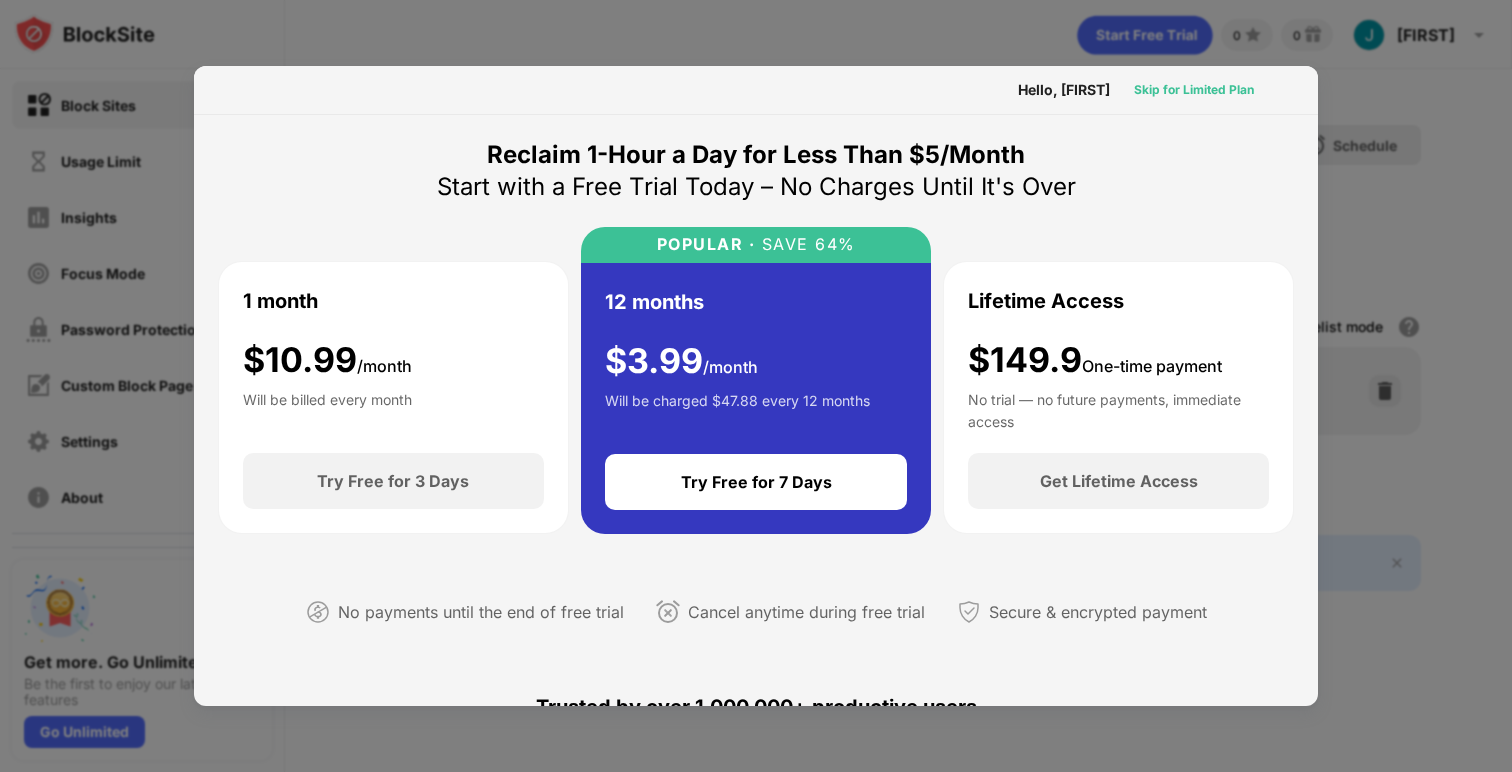 click on "Skip for Limited Plan" at bounding box center (1194, 90) 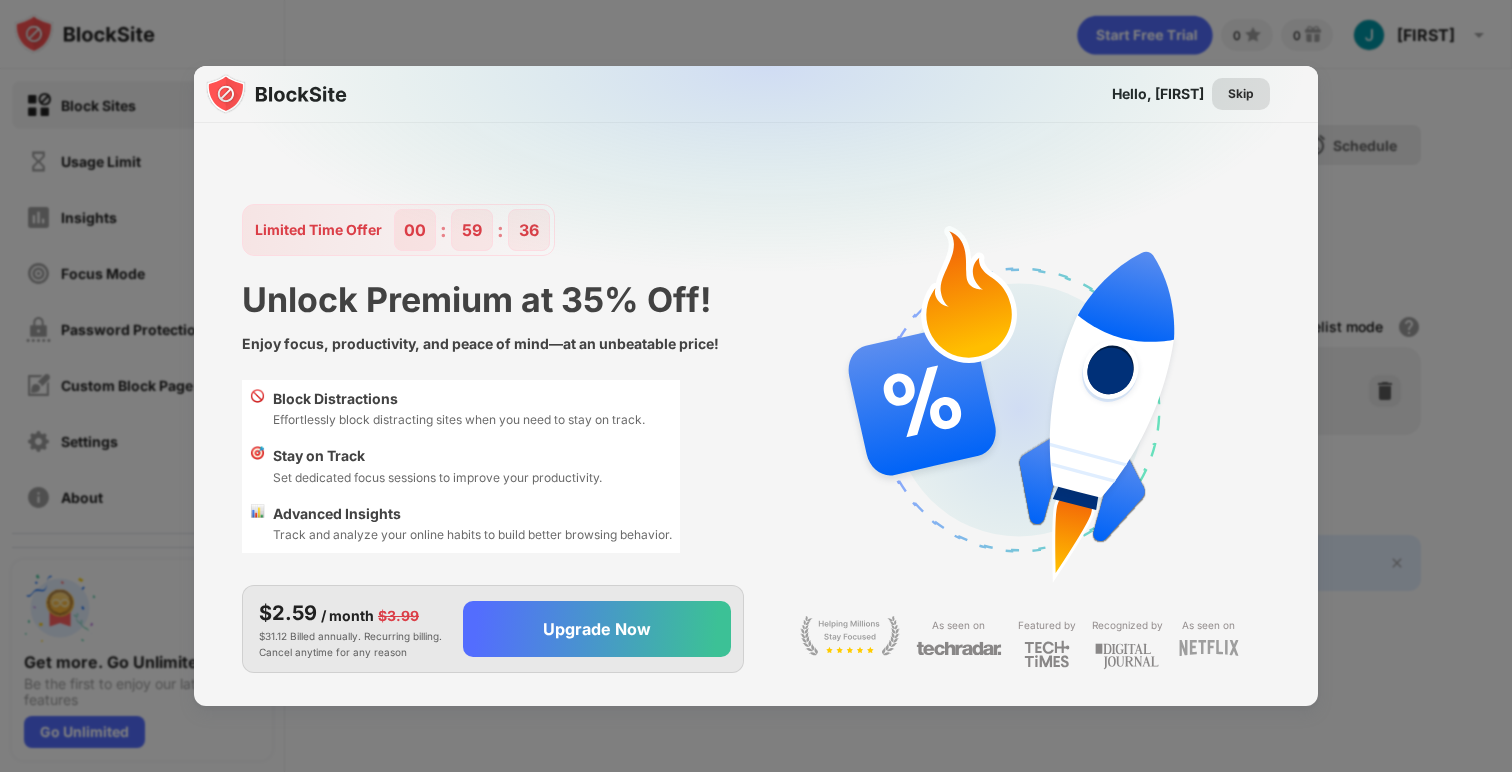 click on "Skip" at bounding box center [1241, 94] 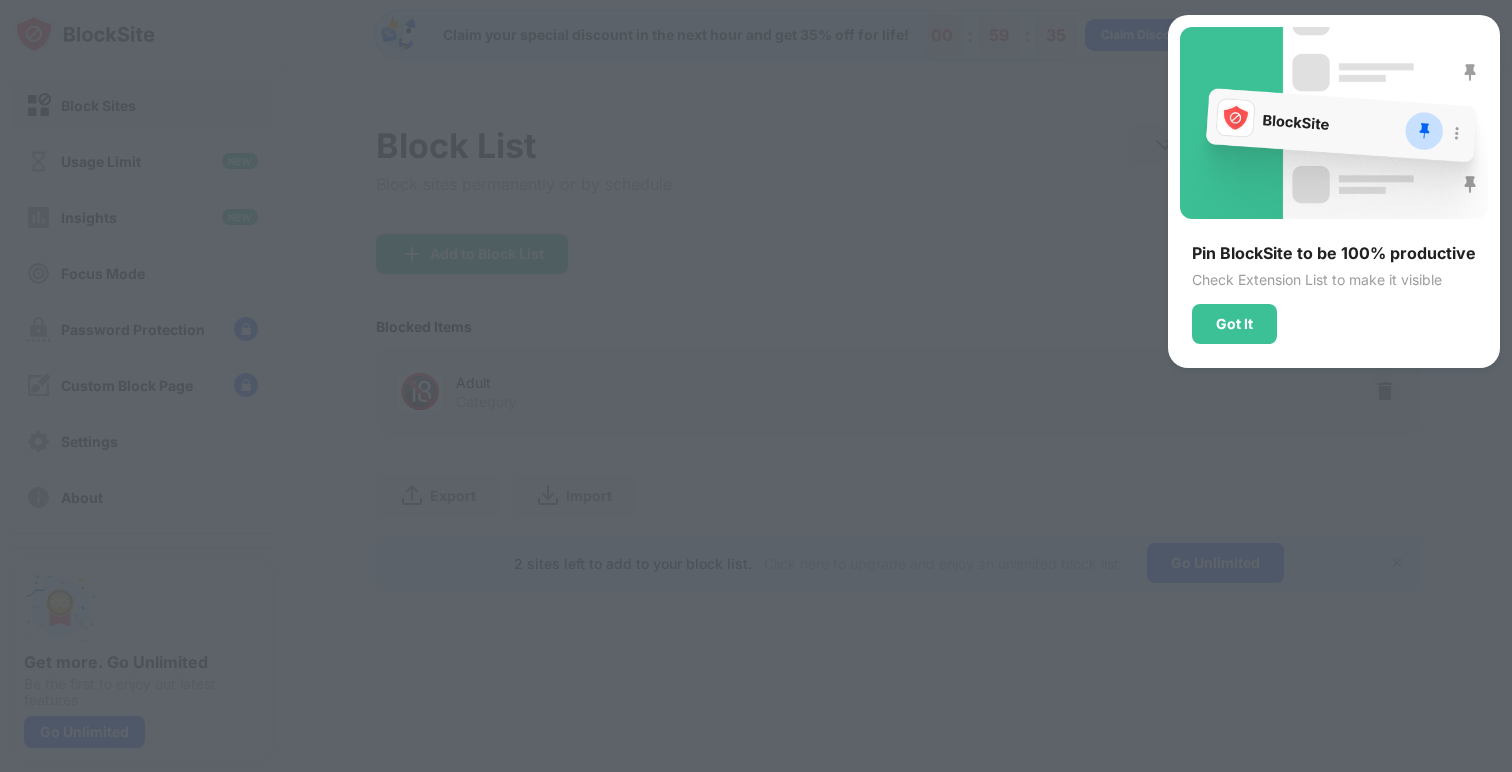 click on "Got It" at bounding box center (1234, 324) 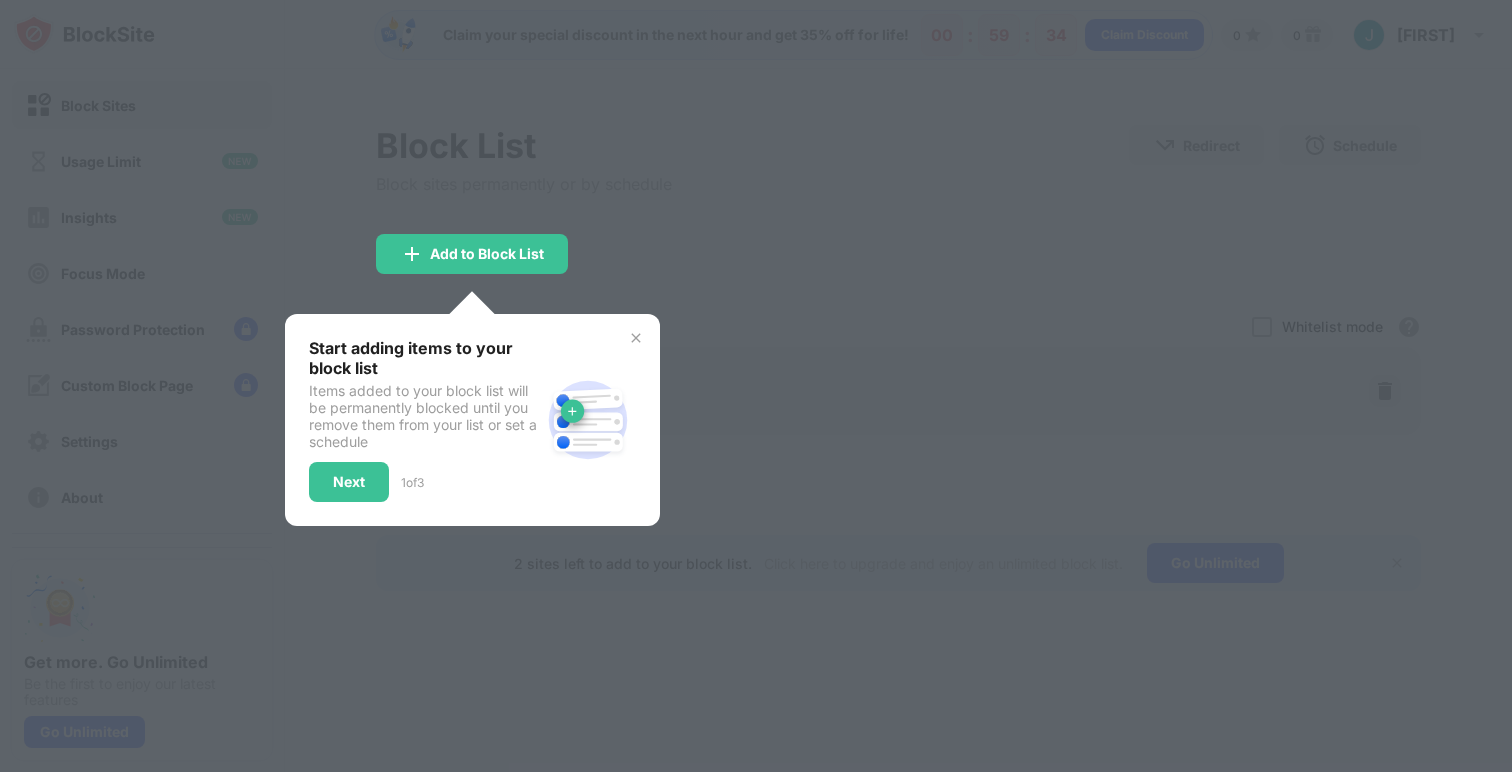 click at bounding box center (756, 386) 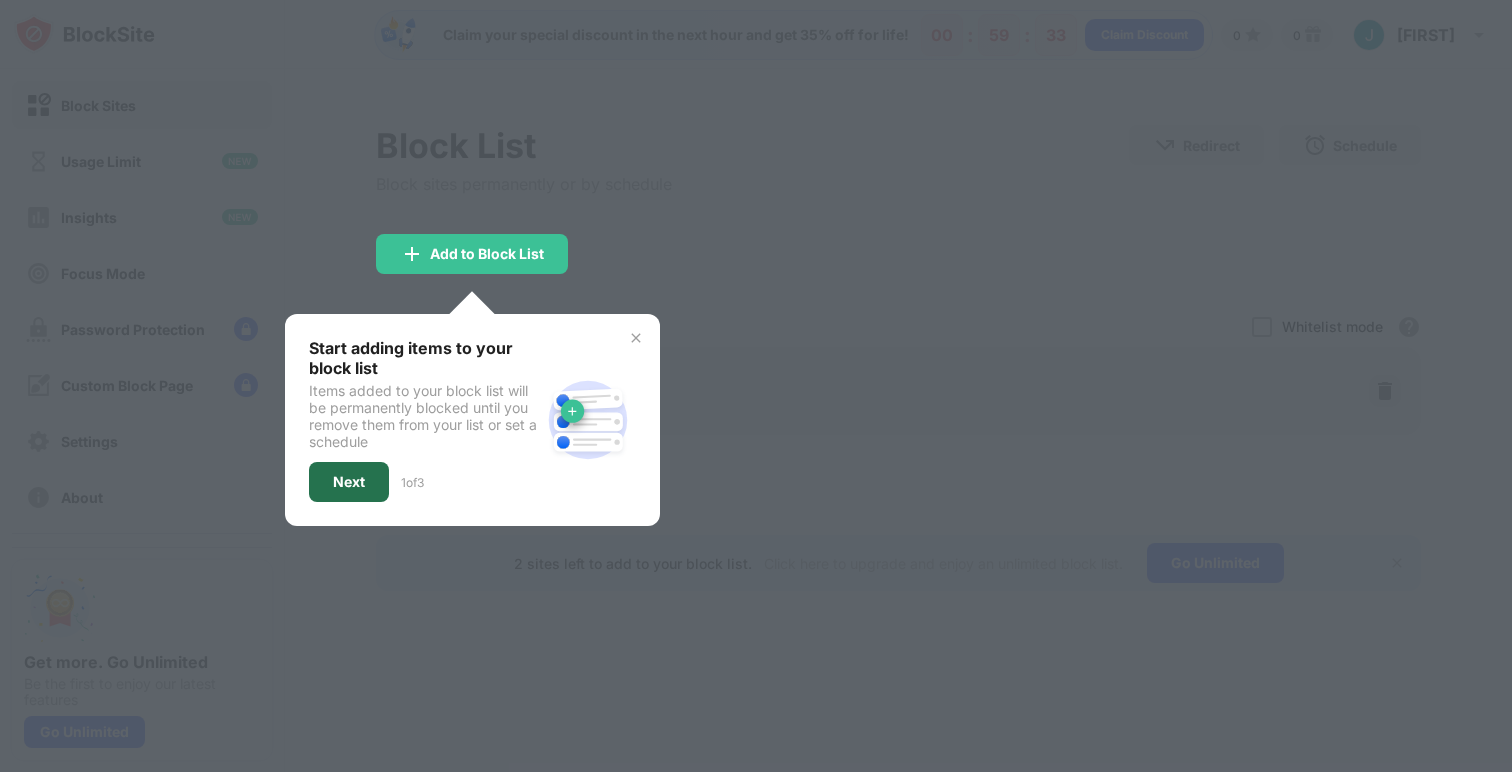 click on "Next" at bounding box center (349, 482) 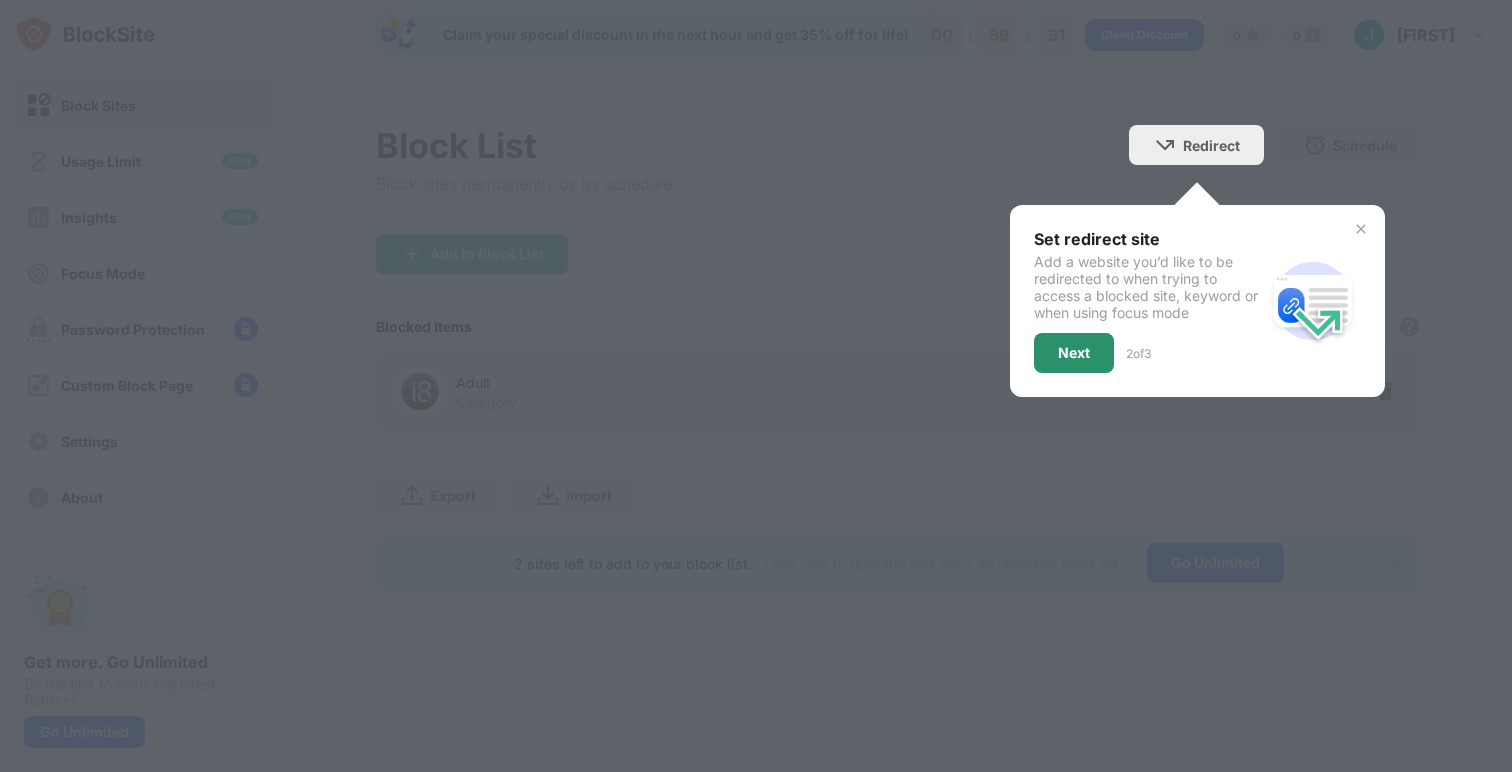 click on "Next" at bounding box center (1074, 353) 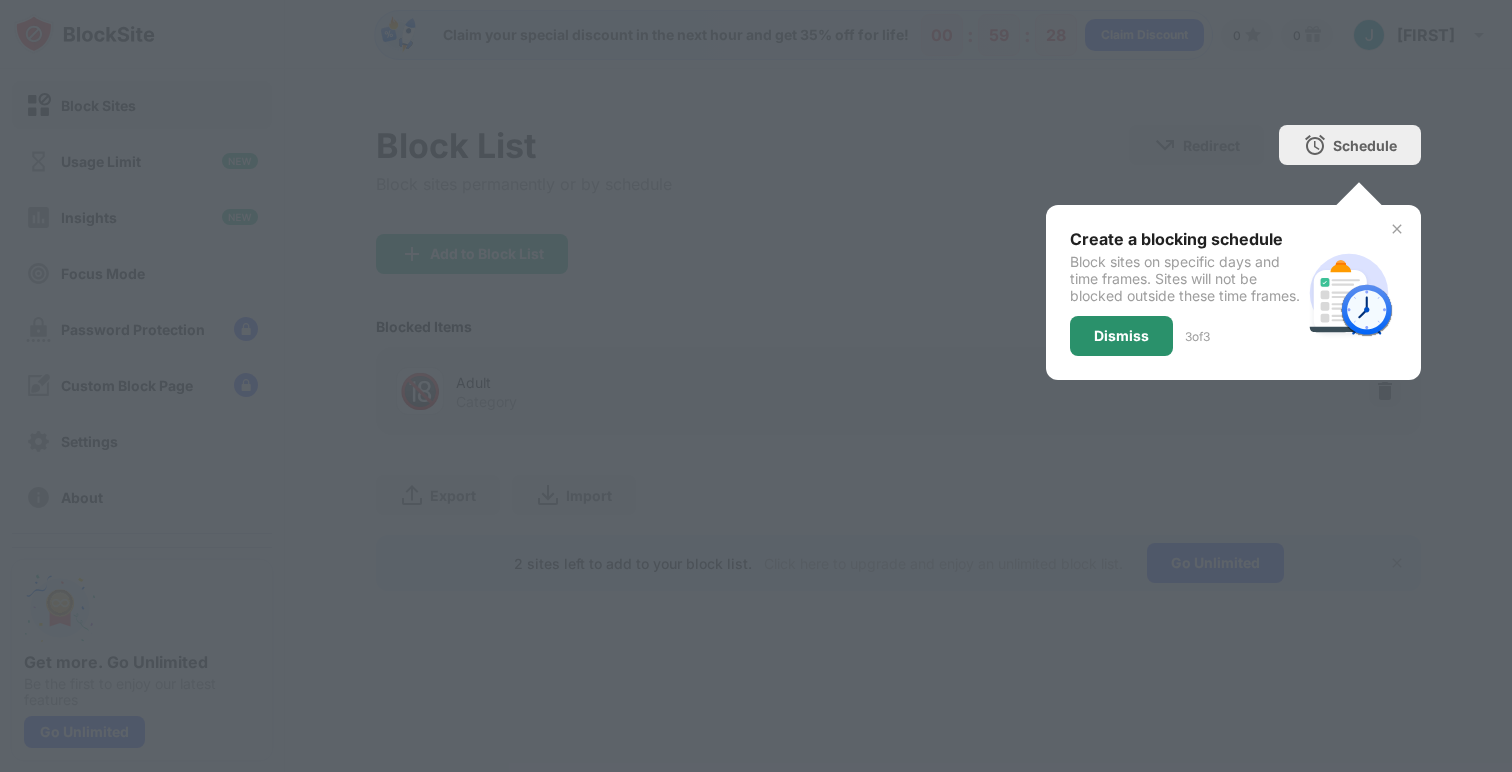 click on "Dismiss" at bounding box center (1121, 336) 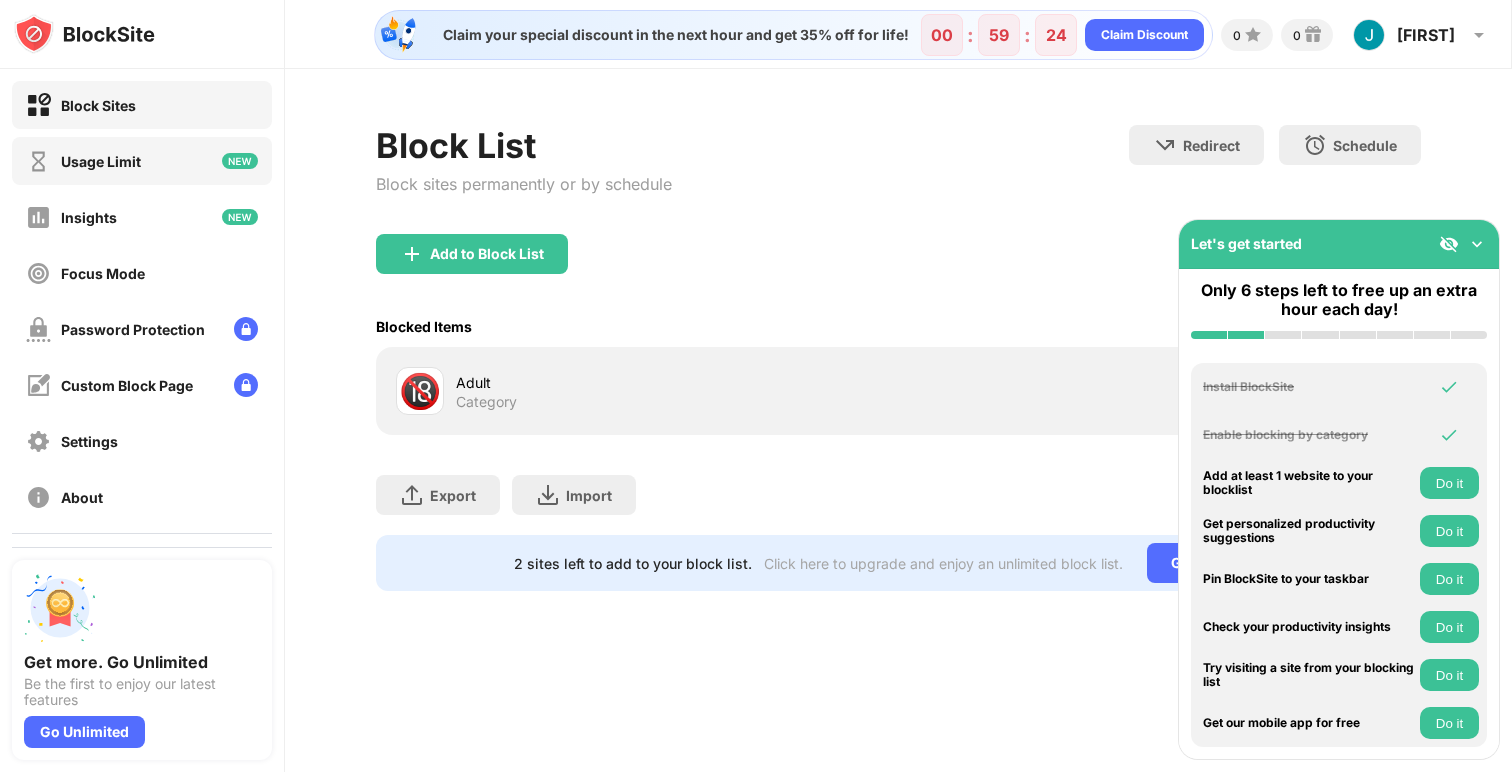 click on "Usage Limit" at bounding box center (142, 161) 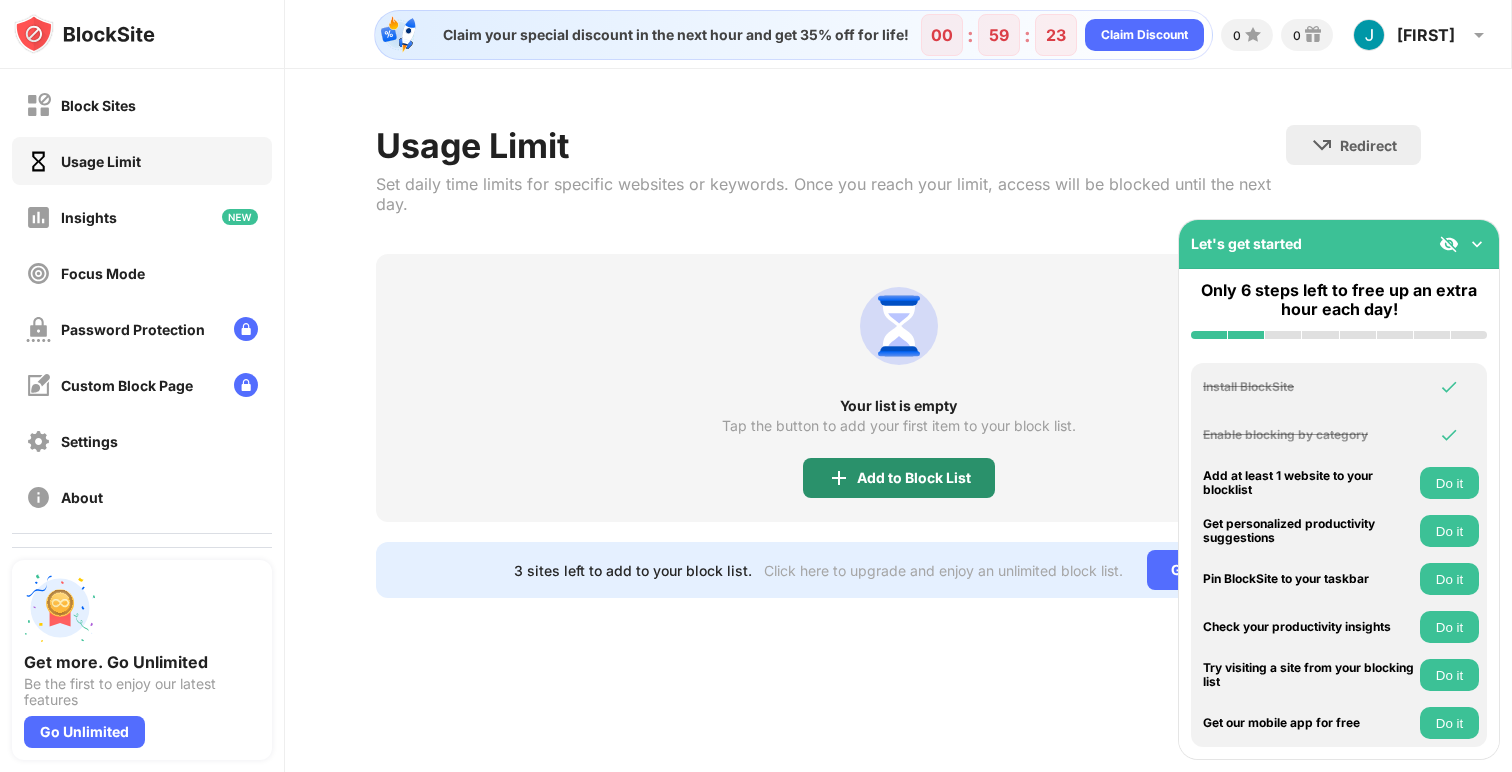 click on "Add to Block List" at bounding box center (899, 478) 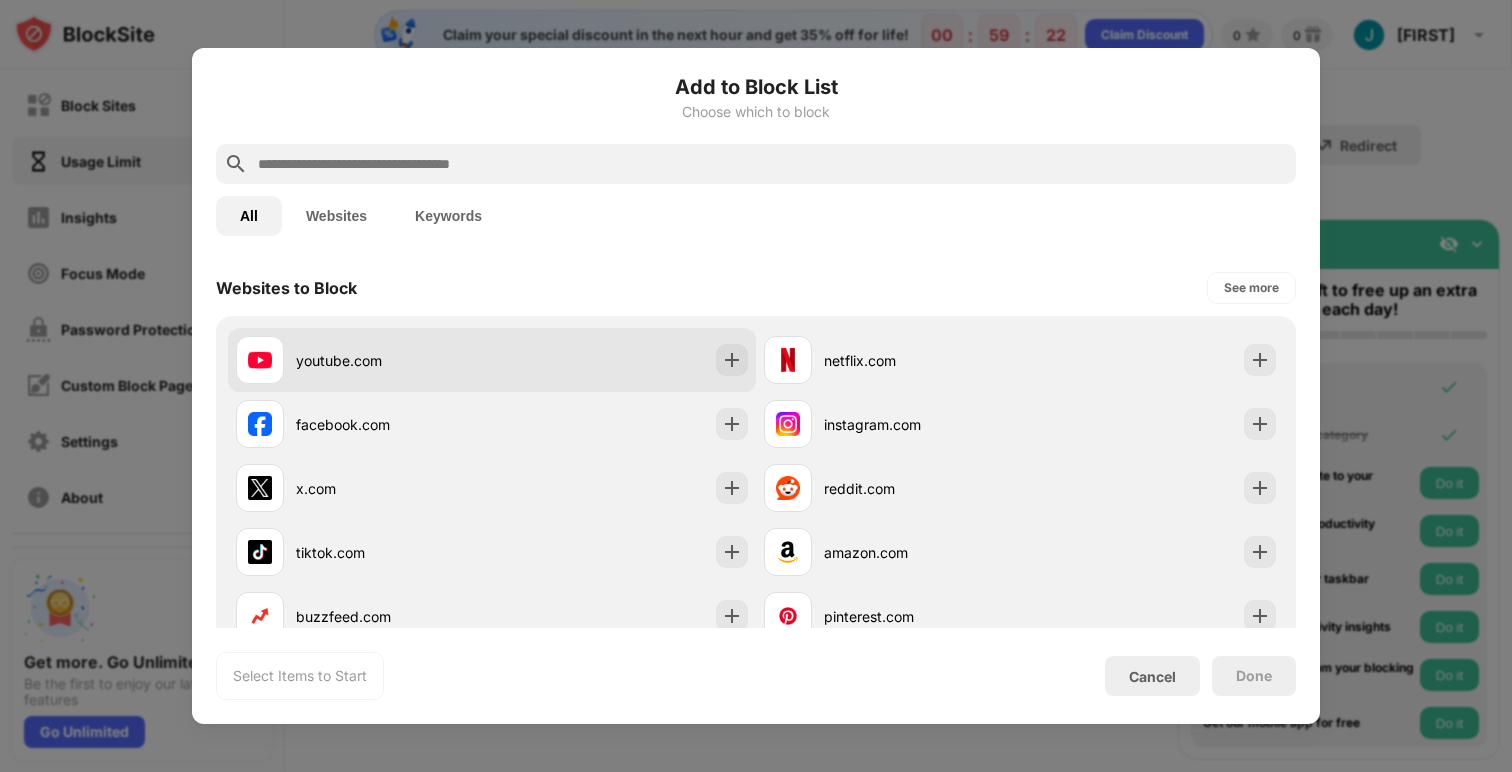 click on "youtube.com" at bounding box center [492, 360] 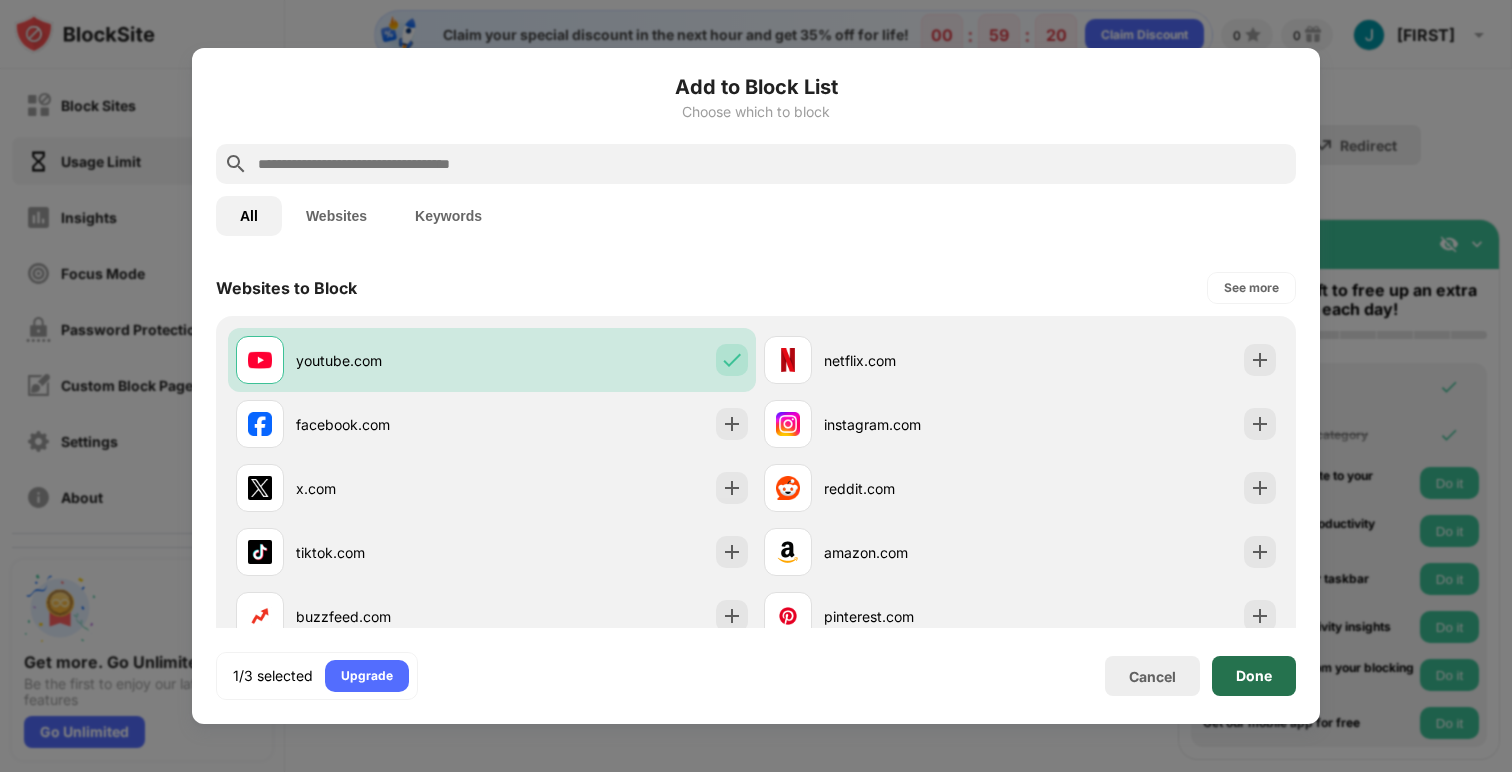 click on "Done" at bounding box center [1254, 676] 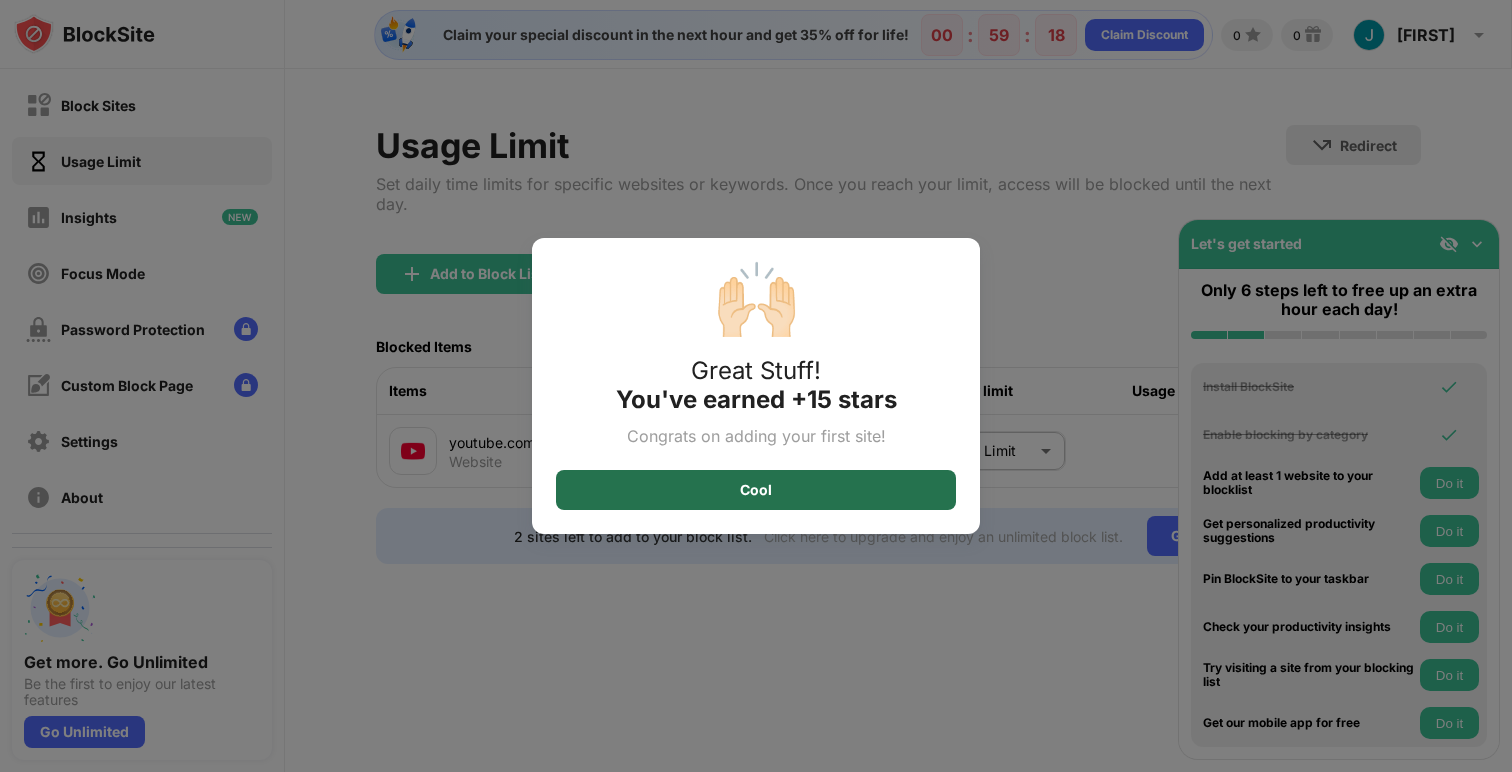 click on "Cool" at bounding box center (756, 490) 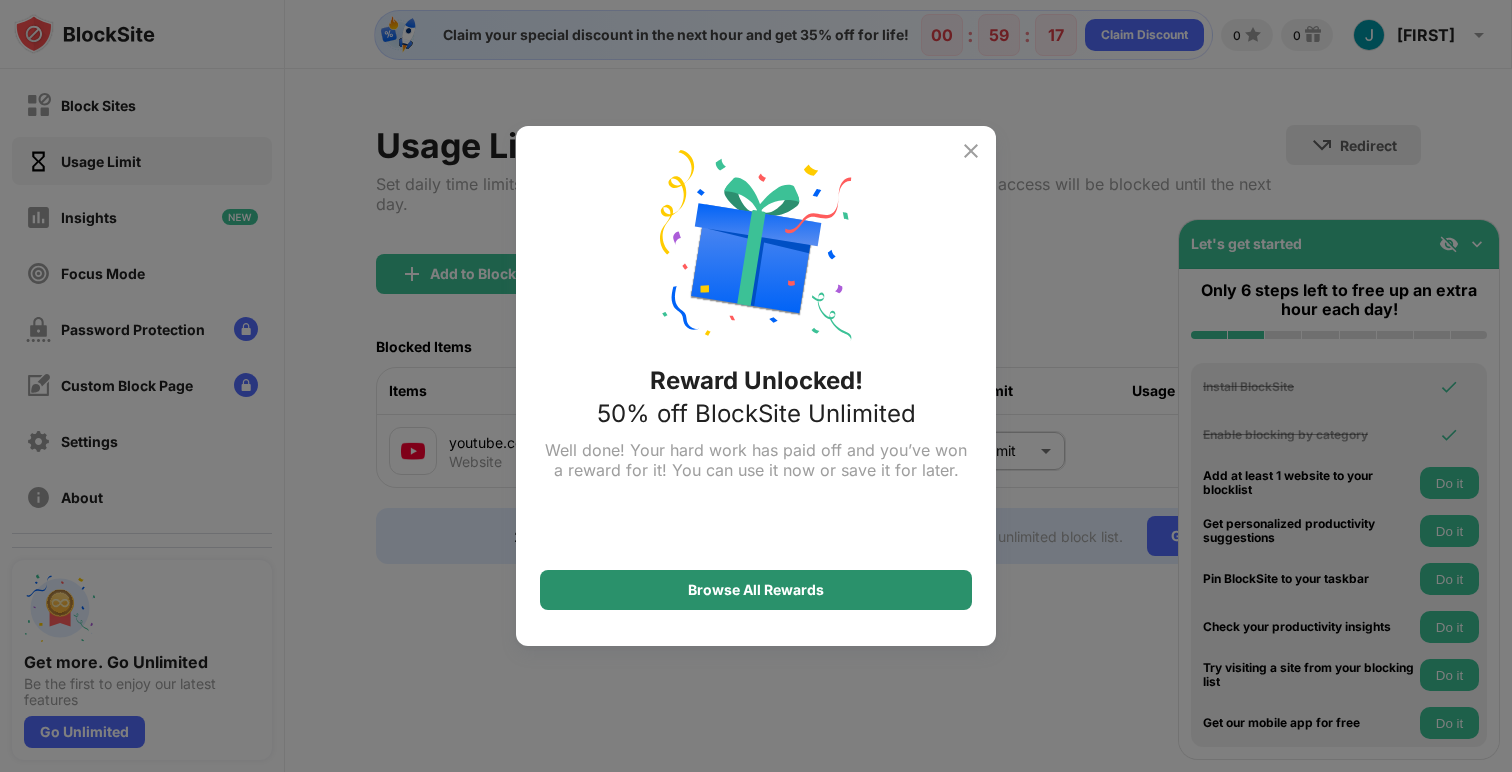 click on "Browse All Rewards" at bounding box center [756, 590] 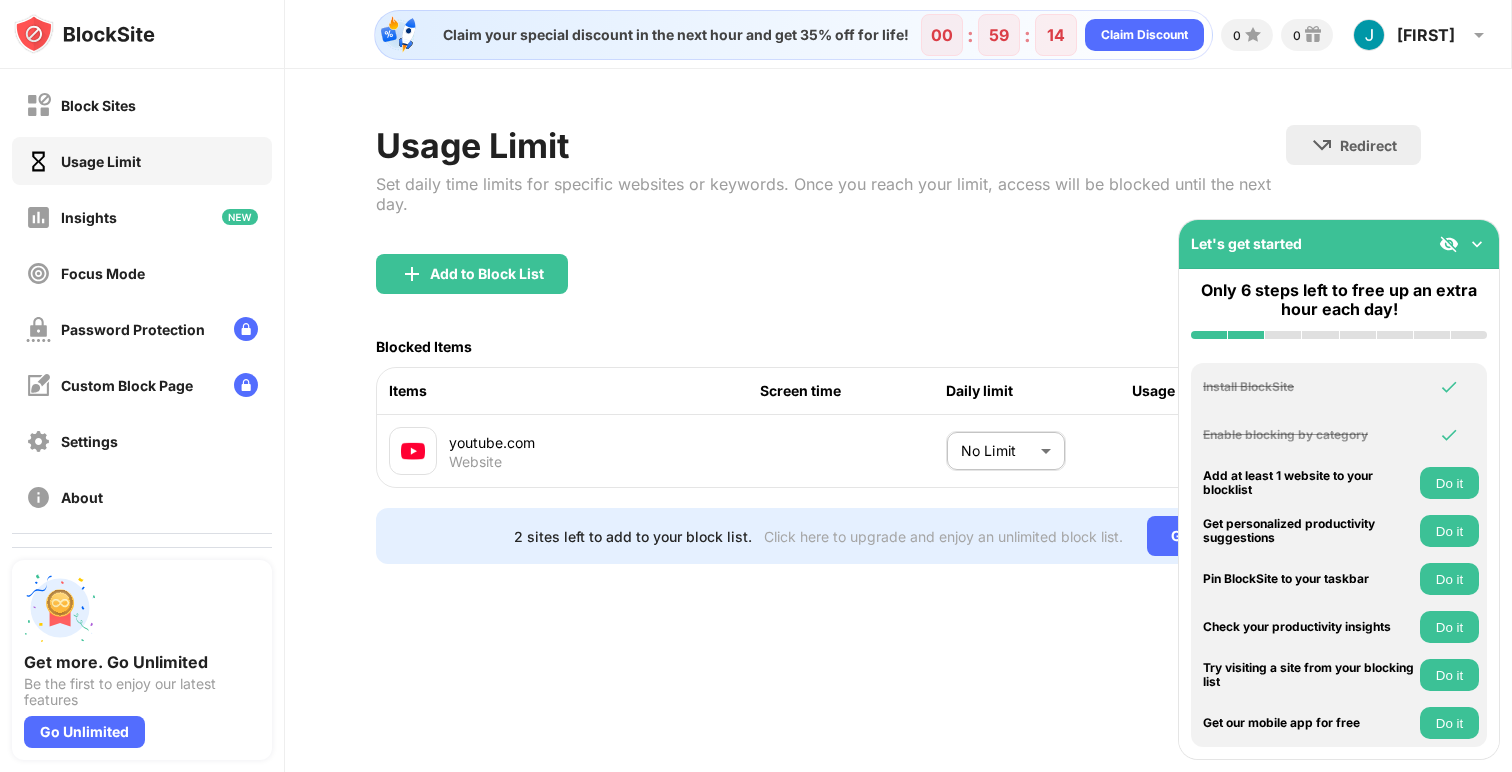 click on "[FIRST] [LAST] View Account Insights Premium Rewards Settings Support Log Out Usage Limit Set daily time limits for specific websites or keywords. Once you reach your limit, access will be blocked until the next day. Redirect Choose a site to be redirected to when blocking is active Add to Block List Blocked Items Items Website" at bounding box center (756, 386) 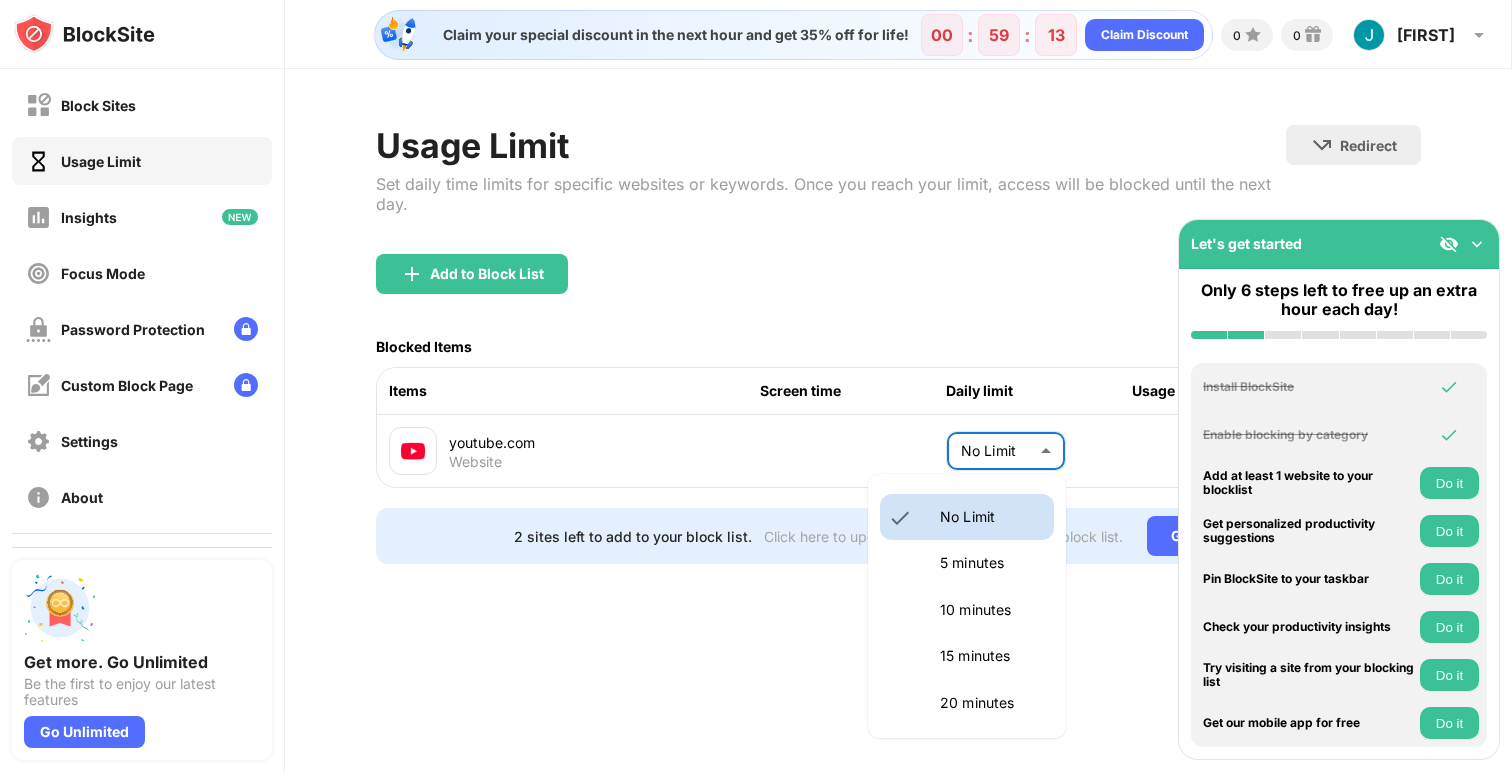 click on "15 minutes" at bounding box center [991, 517] 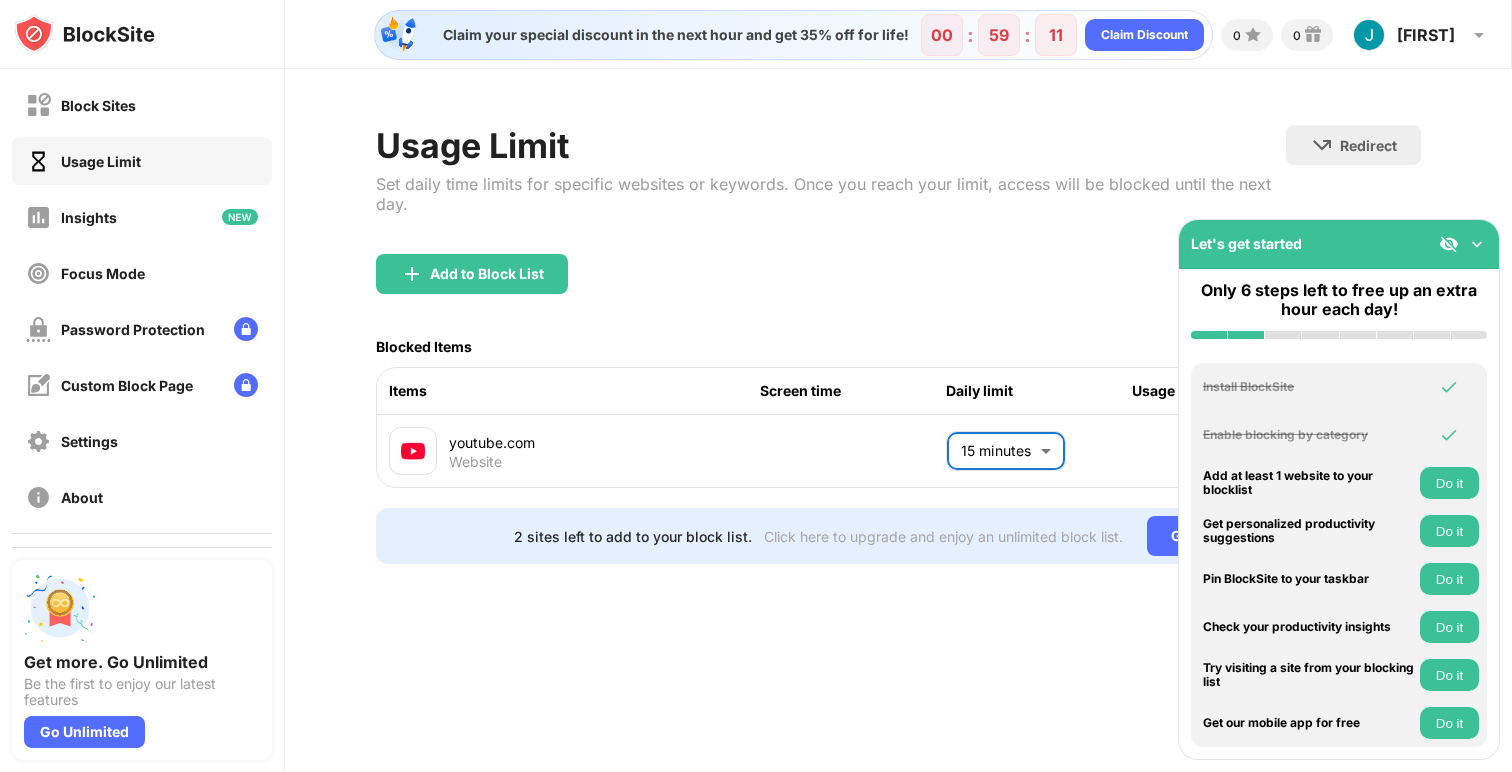 click at bounding box center (1477, 244) 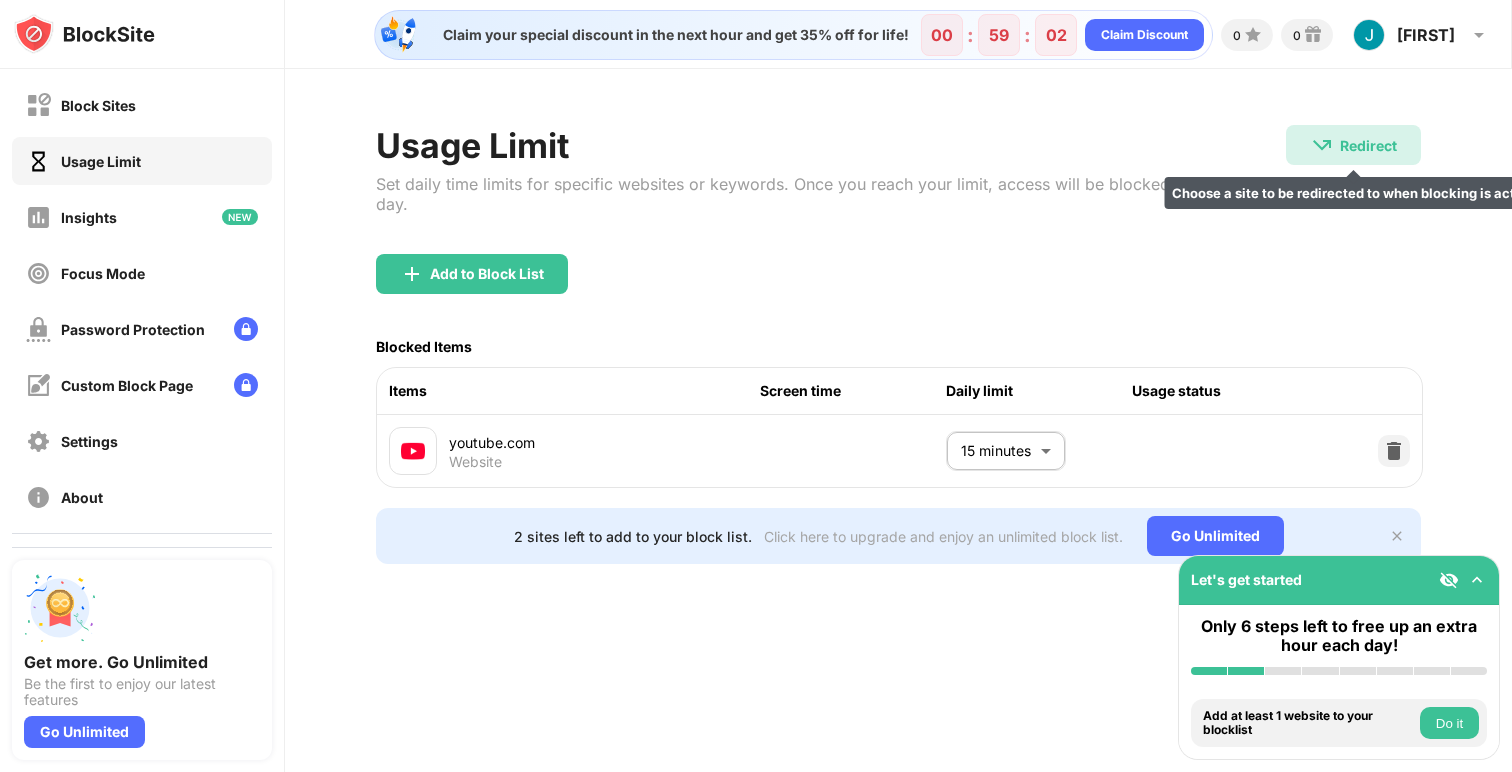 click on "Redirect Choose a site to be redirected to when blocking is active" at bounding box center (1353, 145) 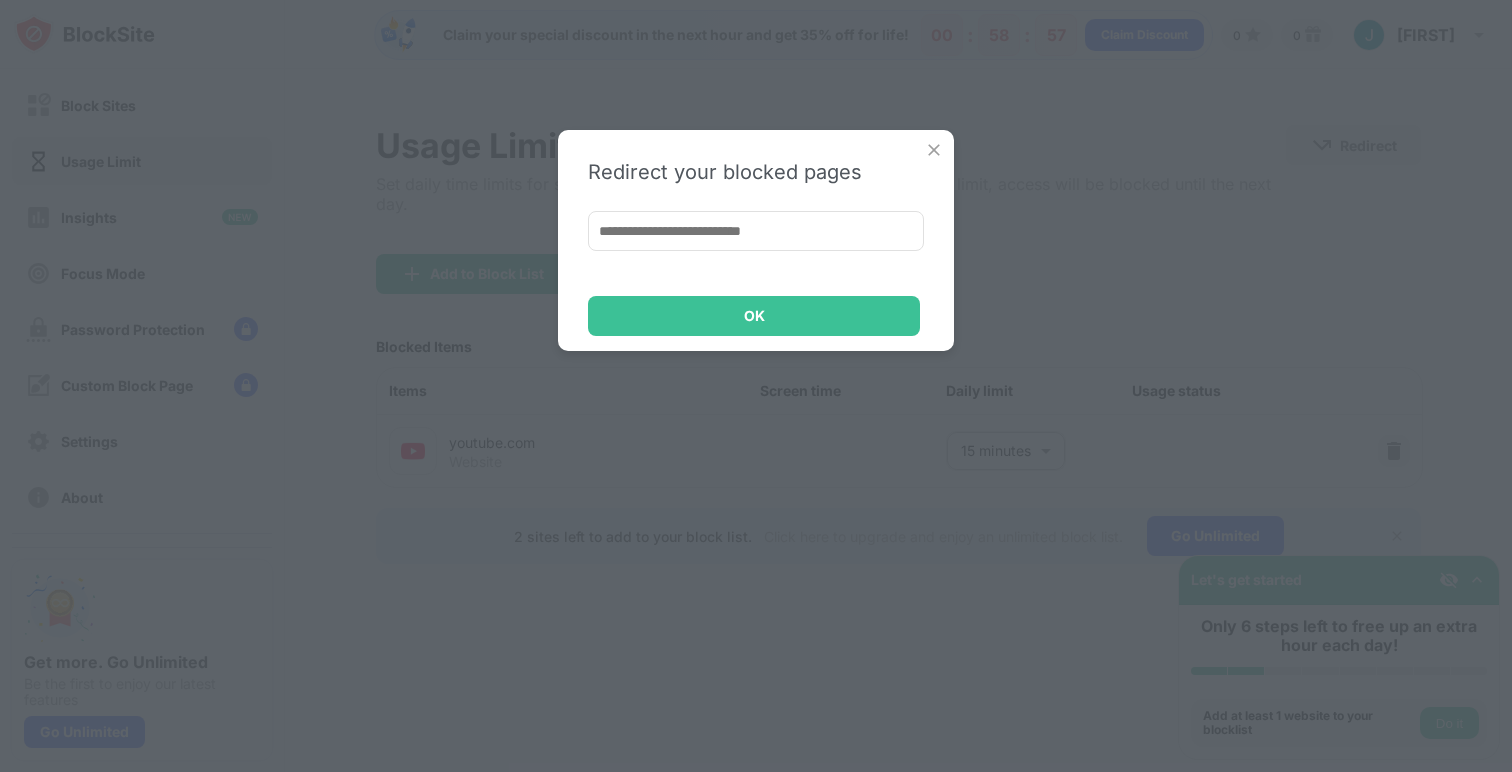 click at bounding box center [934, 150] 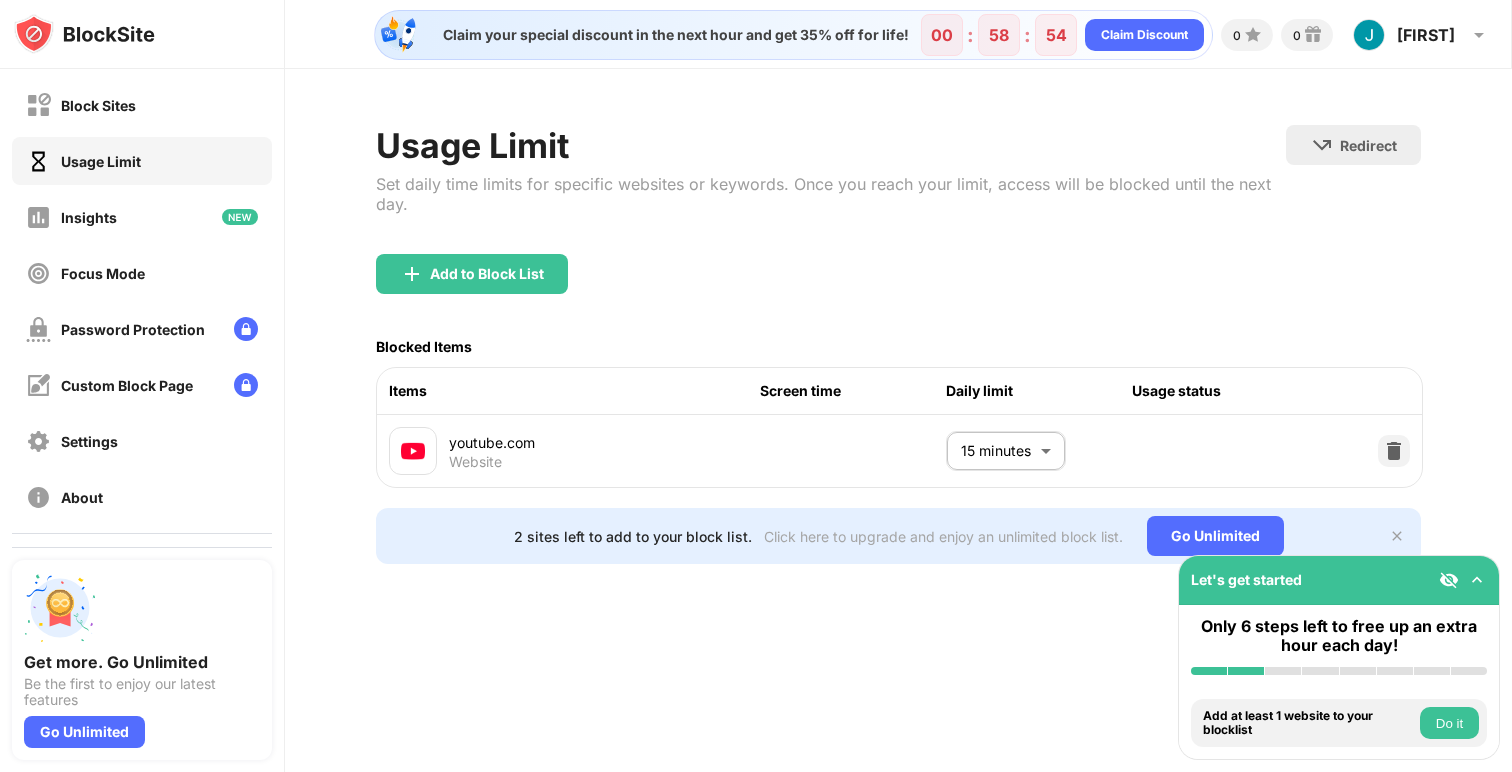 click on "Do it" at bounding box center (1449, 723) 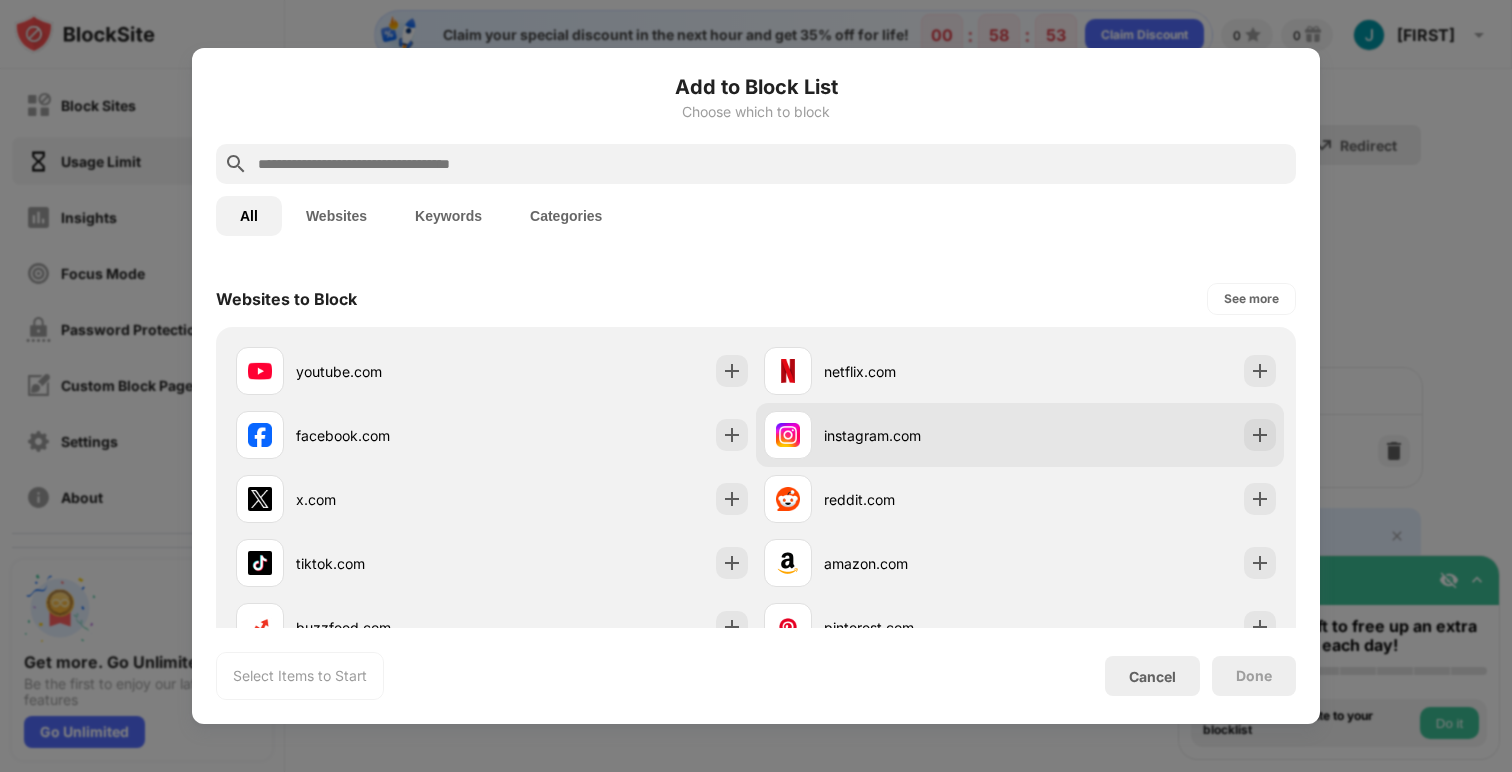 scroll, scrollTop: 284, scrollLeft: 0, axis: vertical 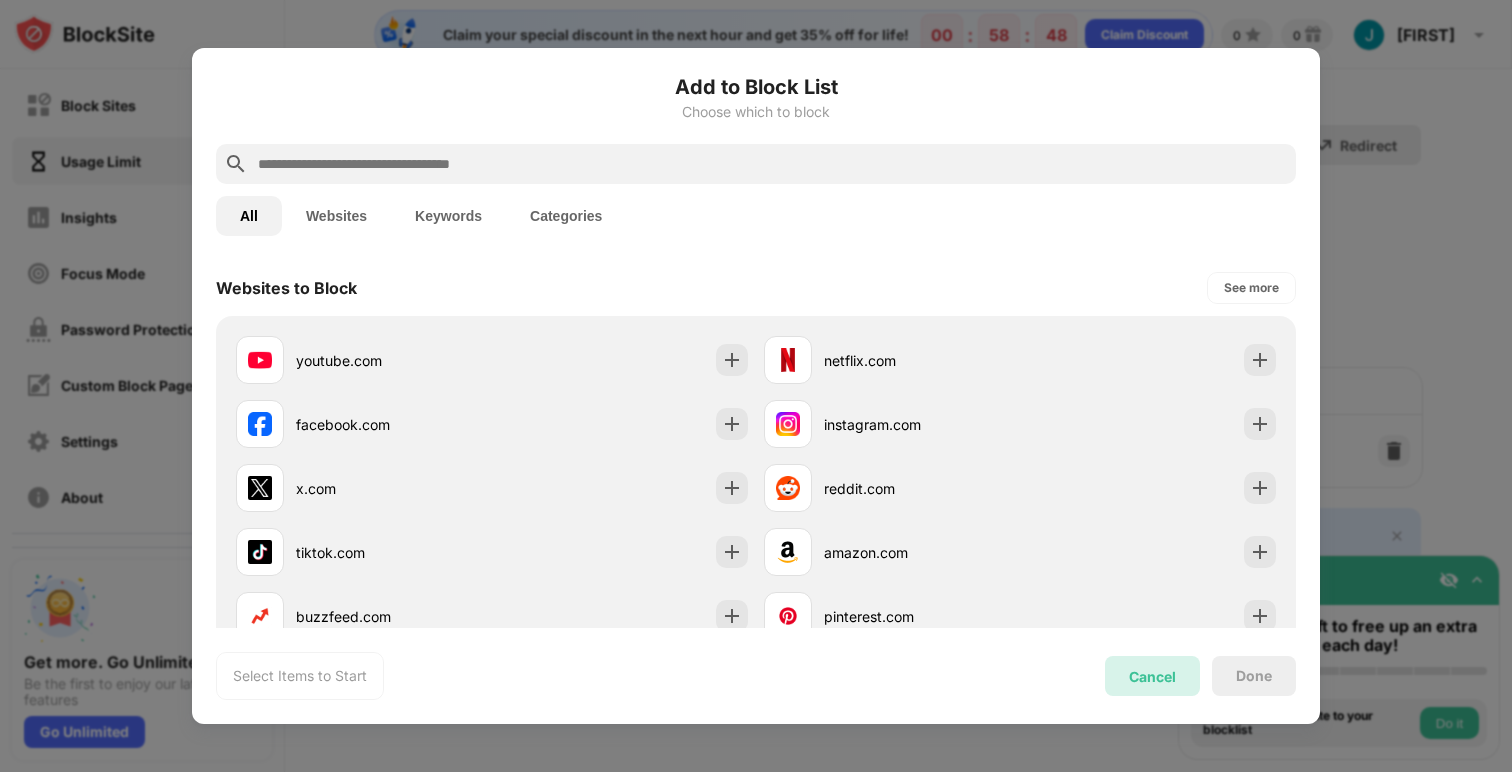 click on "Cancel" at bounding box center (1152, 676) 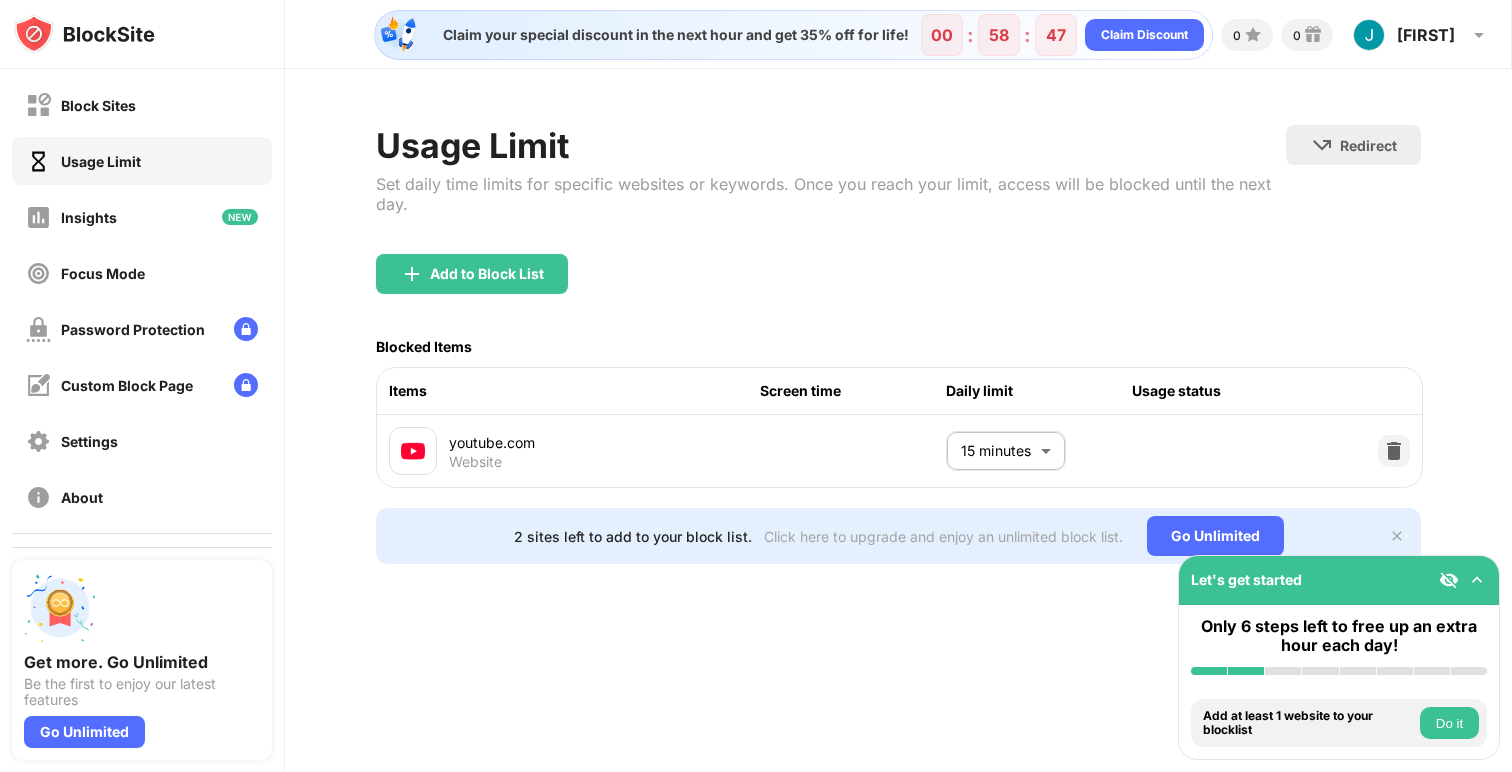 click on "Do it" at bounding box center [1449, 723] 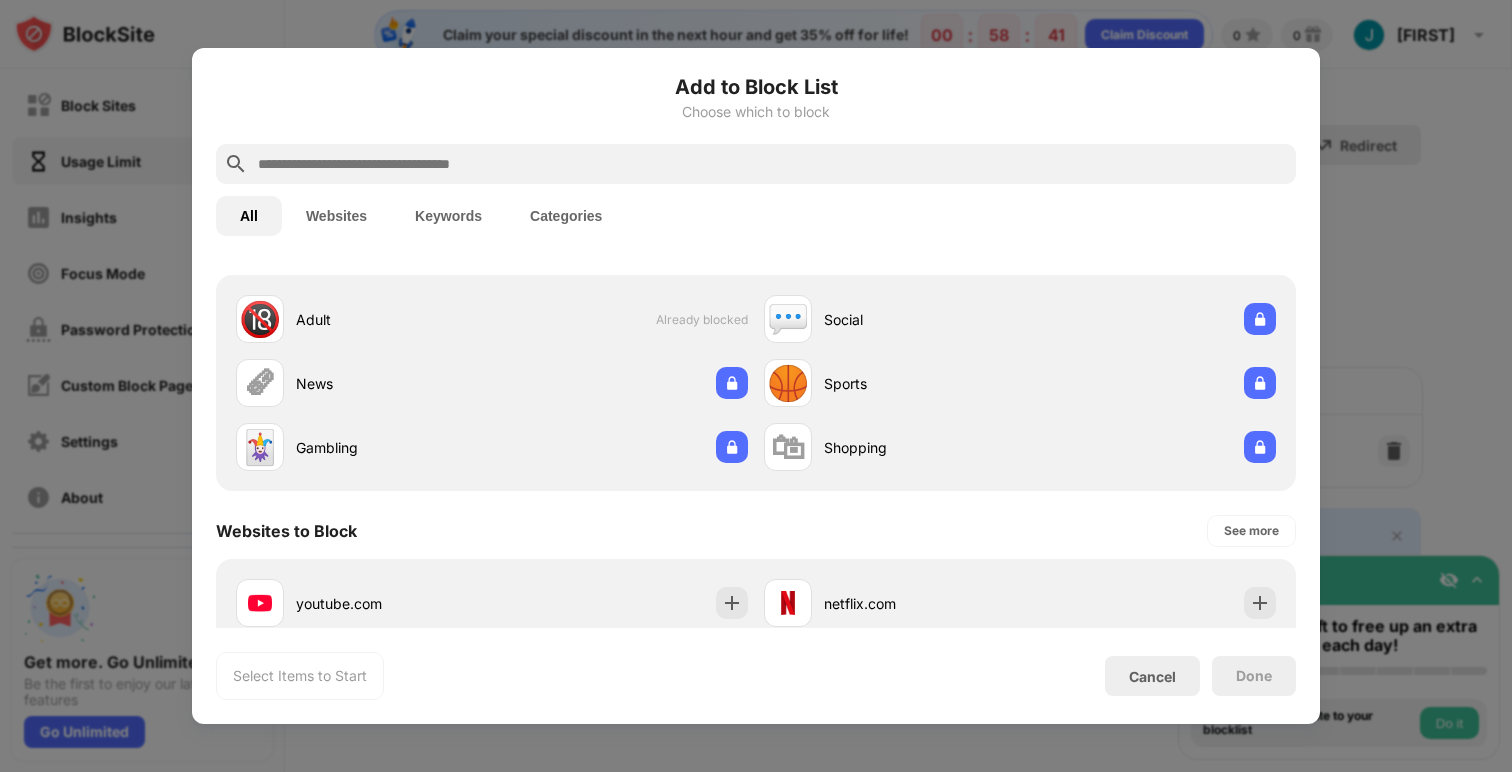 scroll, scrollTop: 0, scrollLeft: 0, axis: both 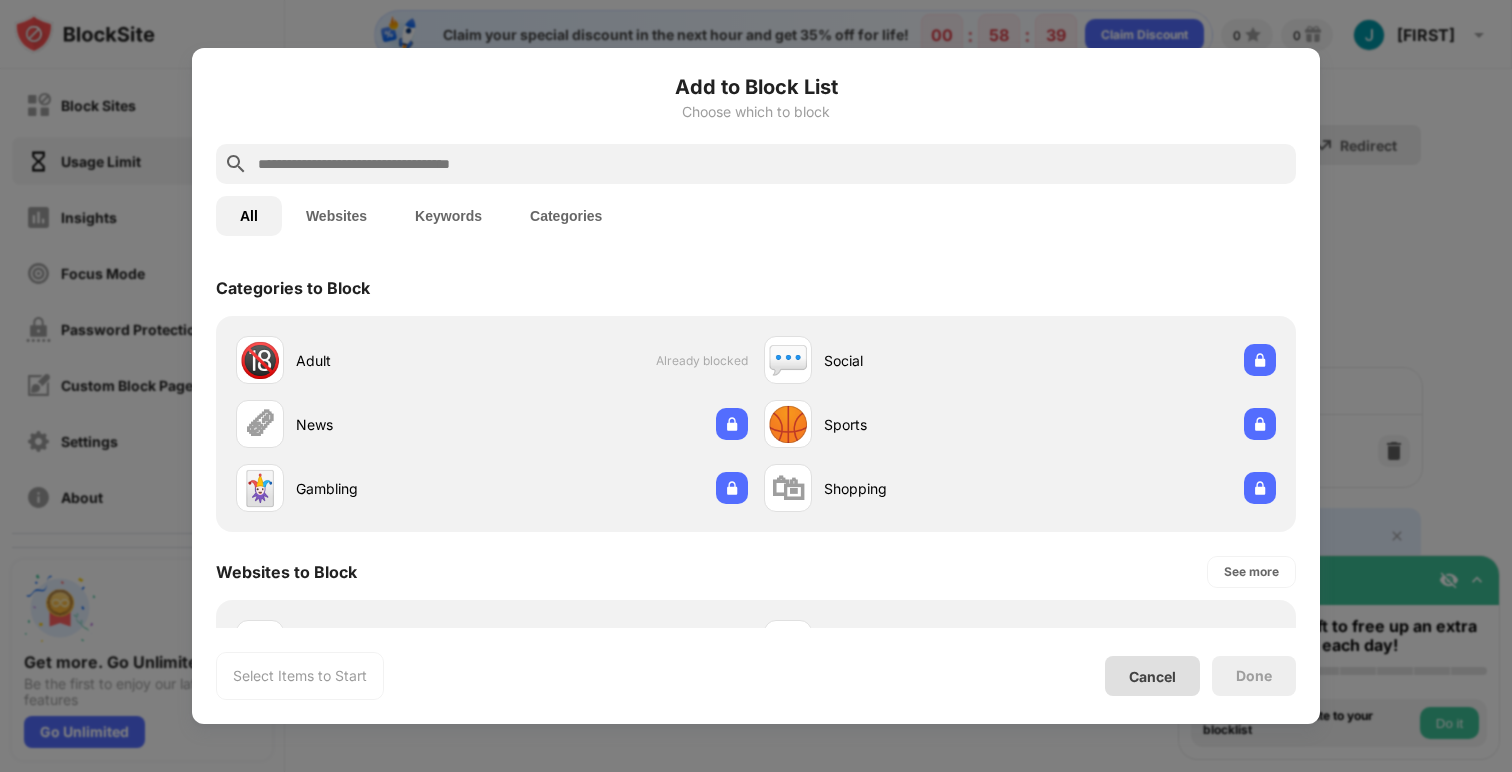 click on "Cancel" at bounding box center [1152, 676] 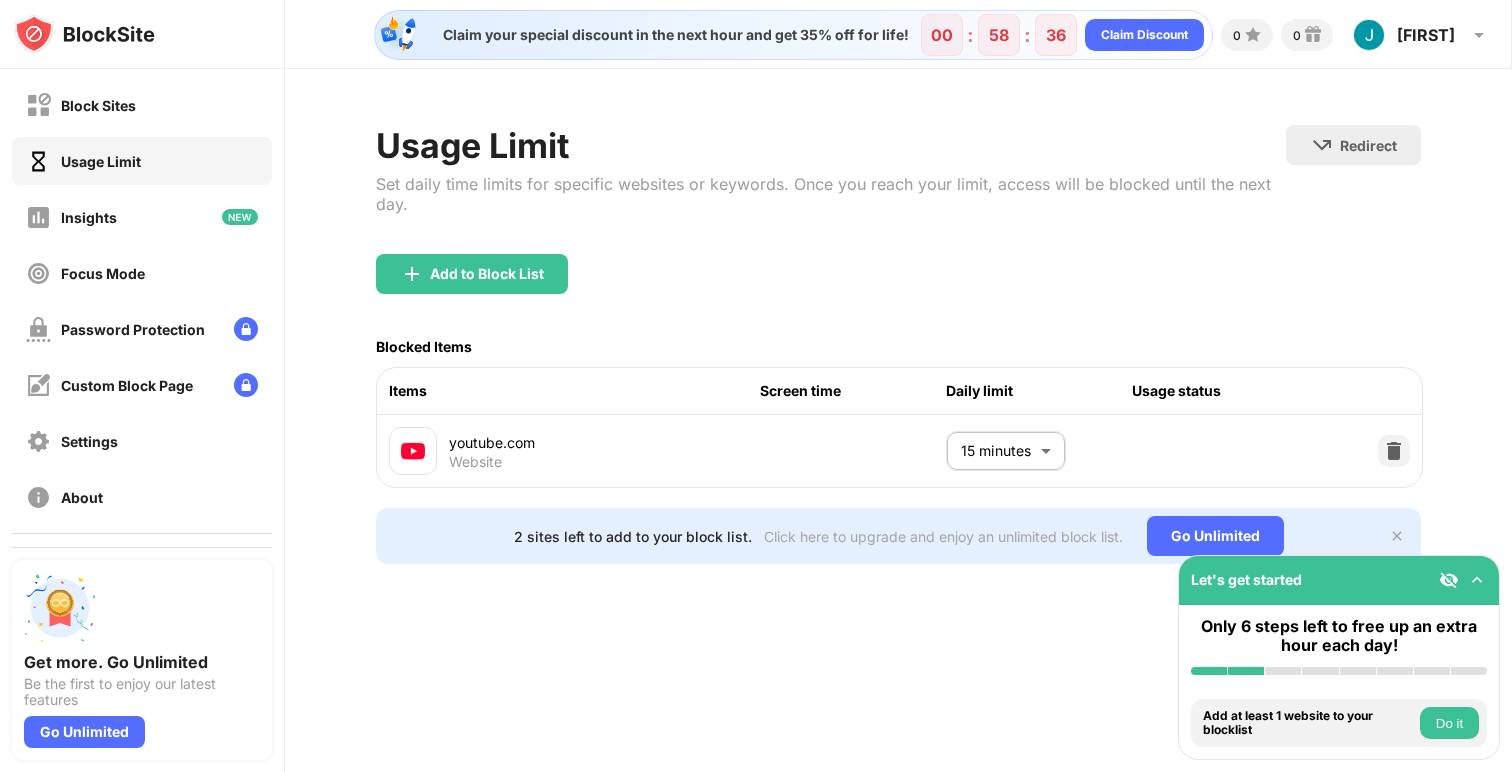 click at bounding box center (1477, 580) 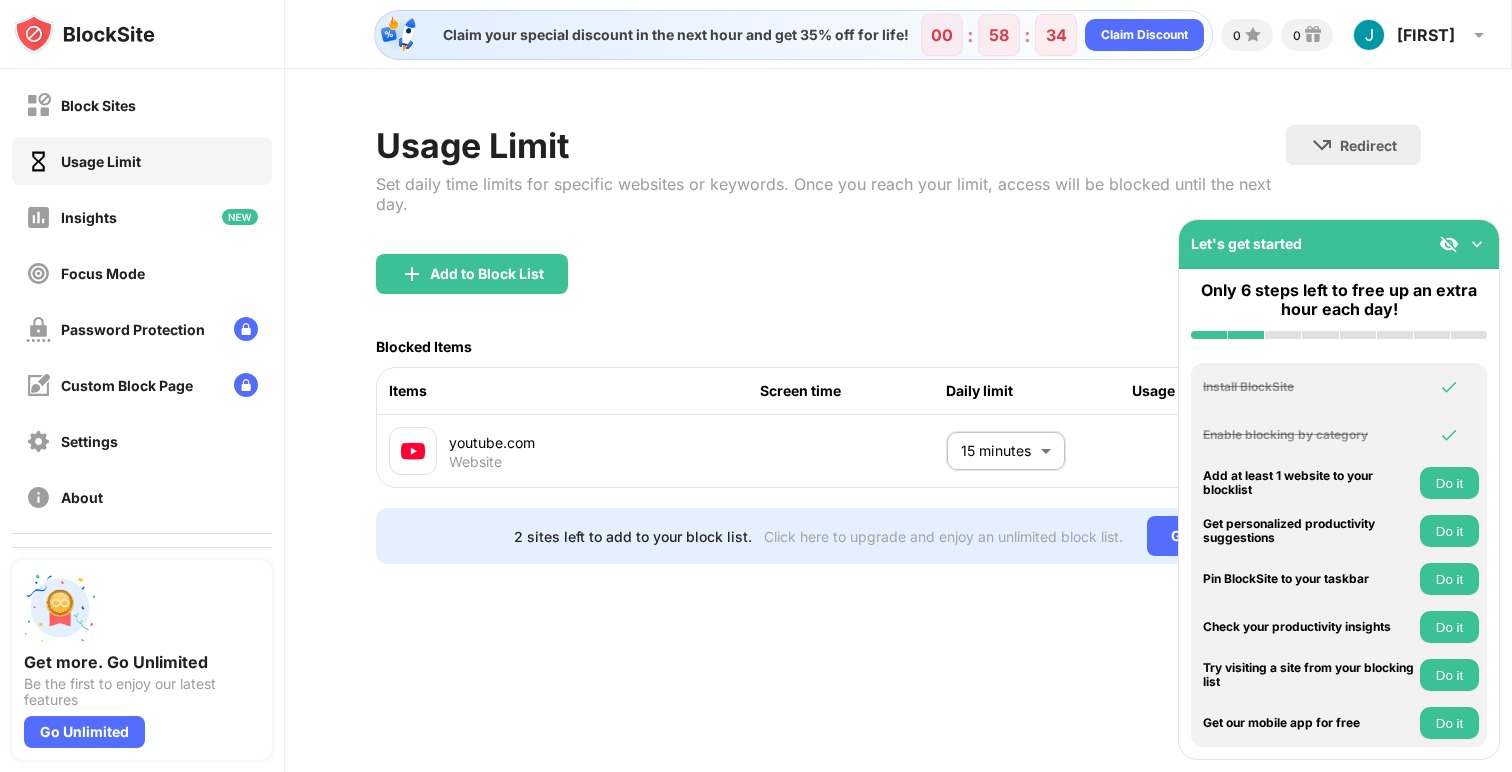 click at bounding box center [1477, 244] 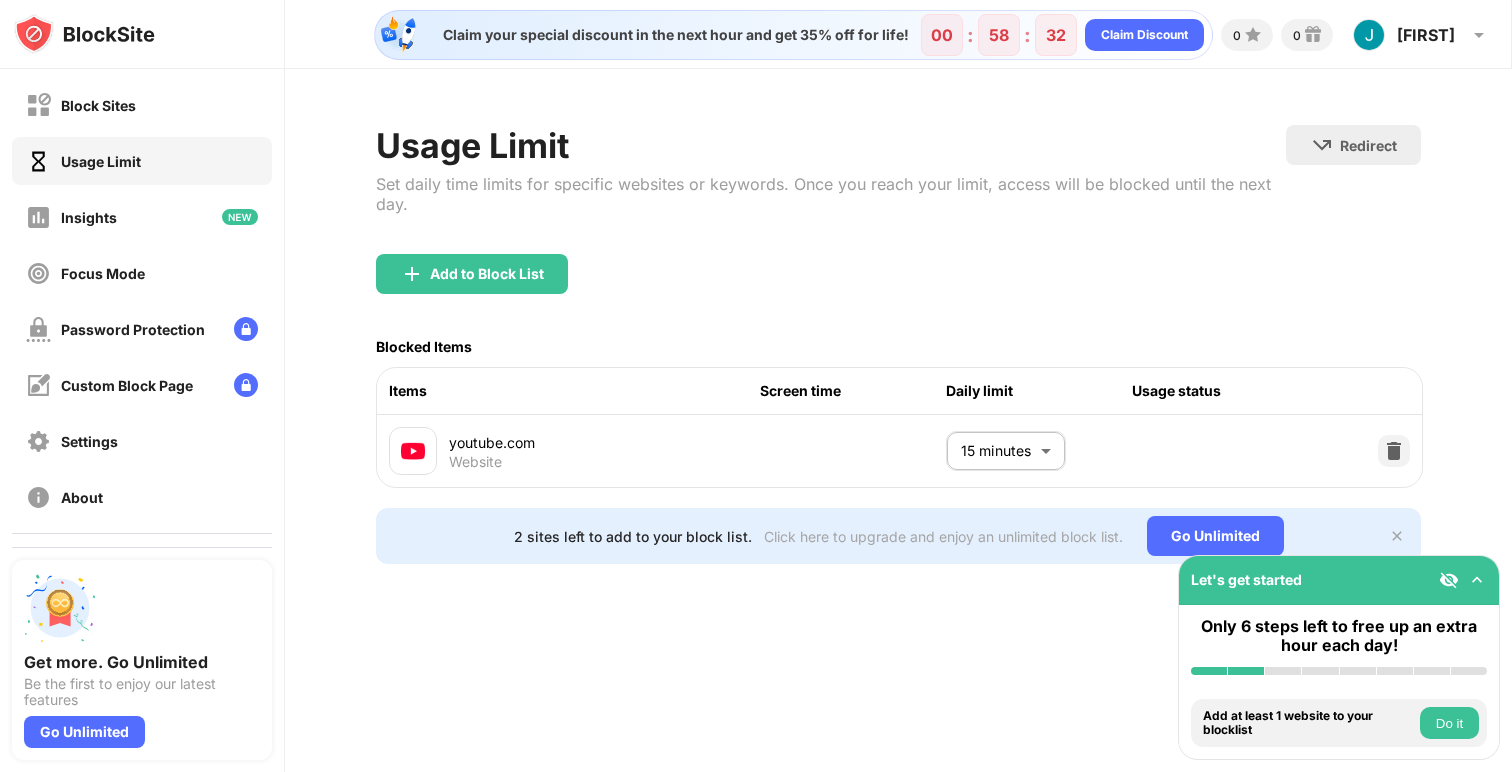 click on "Usage Limit" at bounding box center (142, 161) 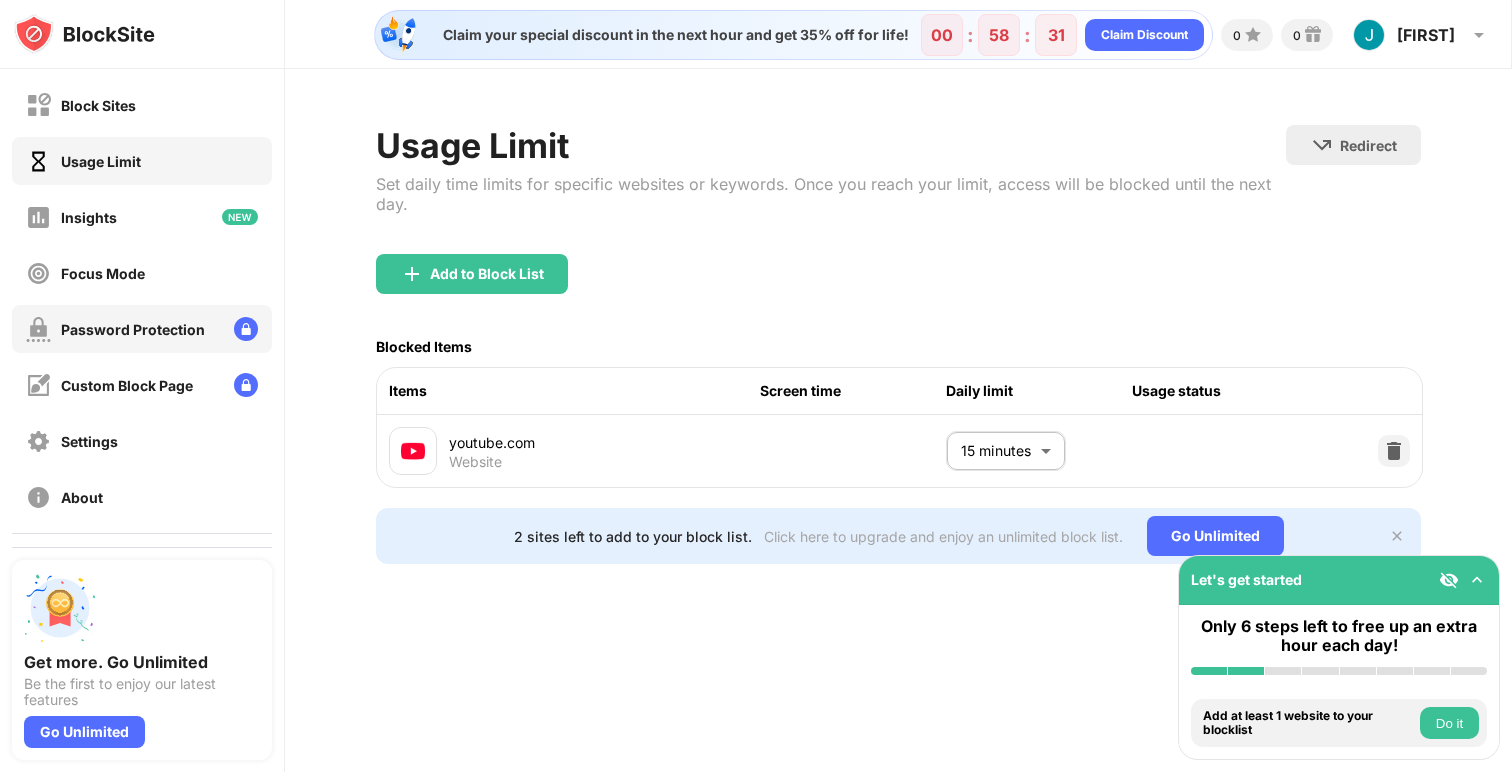 click on "Password Protection" at bounding box center [133, 329] 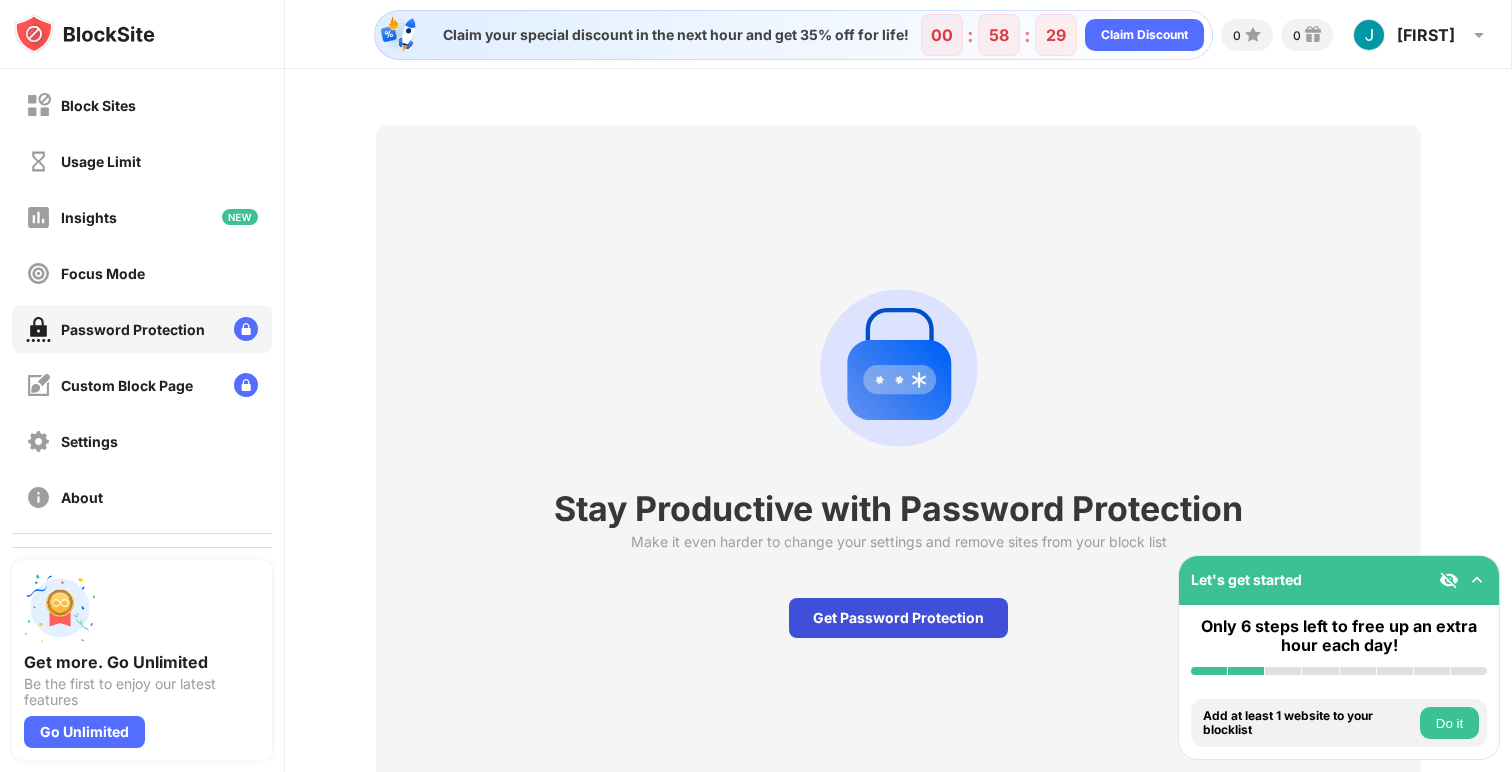 click on "Get Password Protection" at bounding box center [898, 618] 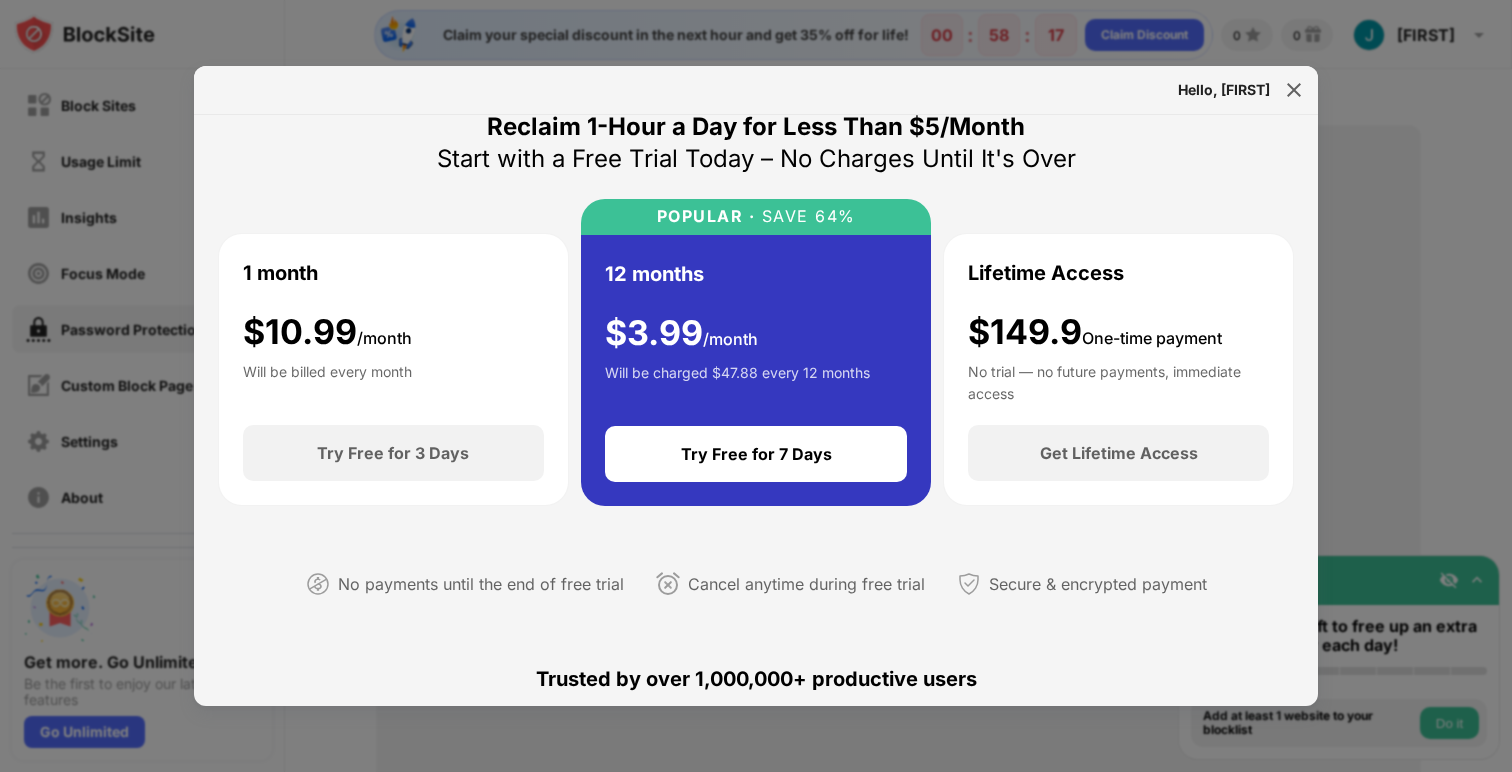 scroll, scrollTop: 0, scrollLeft: 0, axis: both 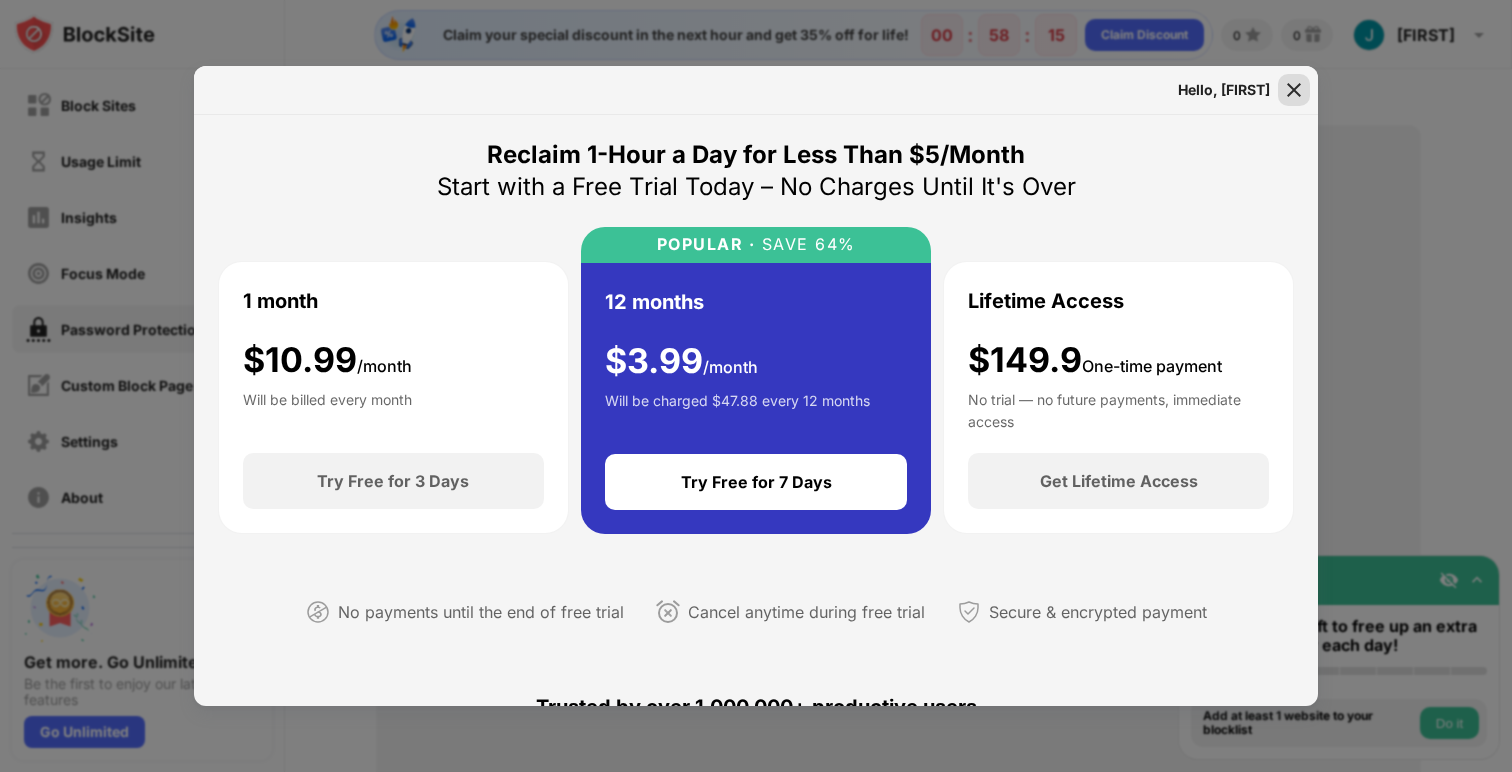 click at bounding box center (1294, 90) 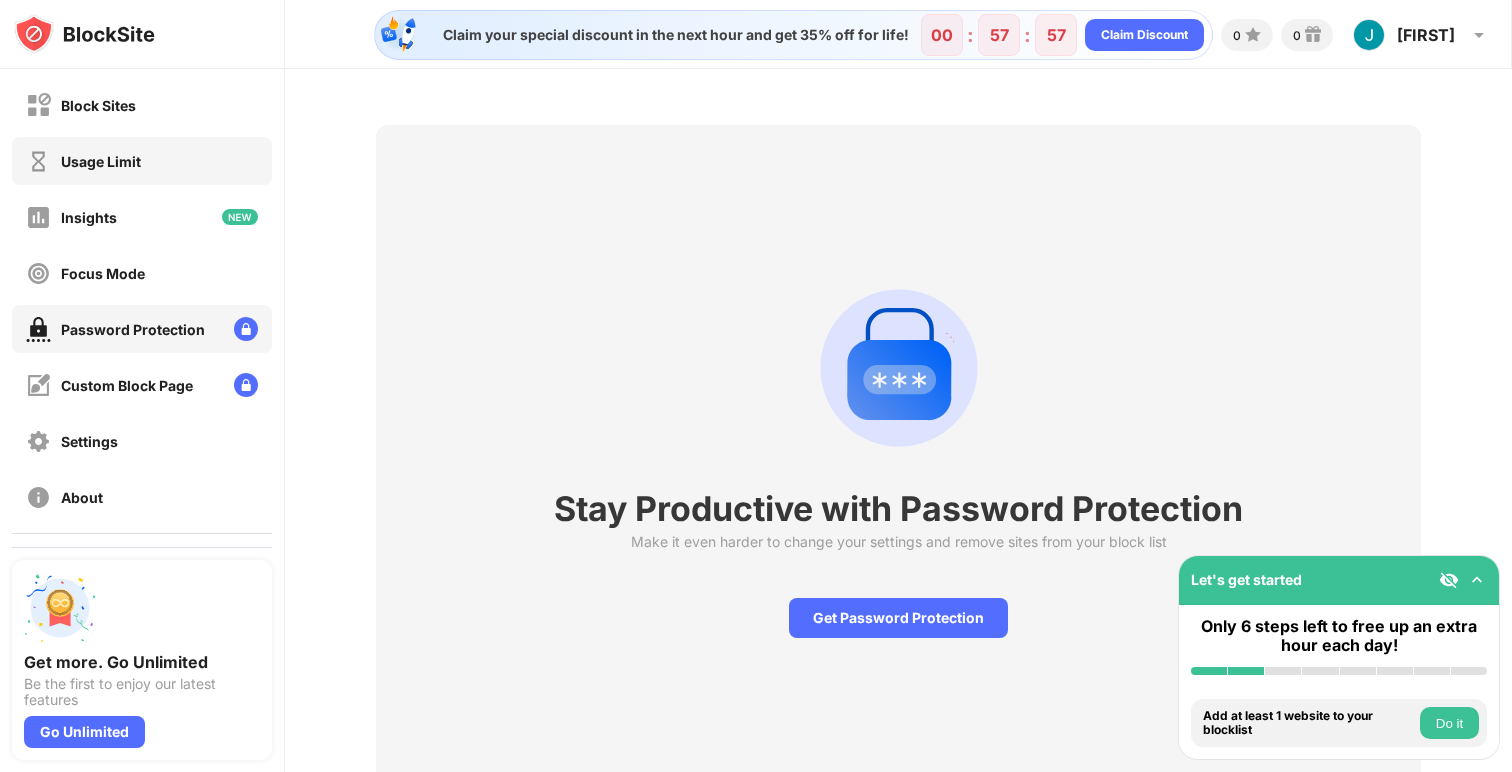 click on "Usage Limit" at bounding box center (142, 161) 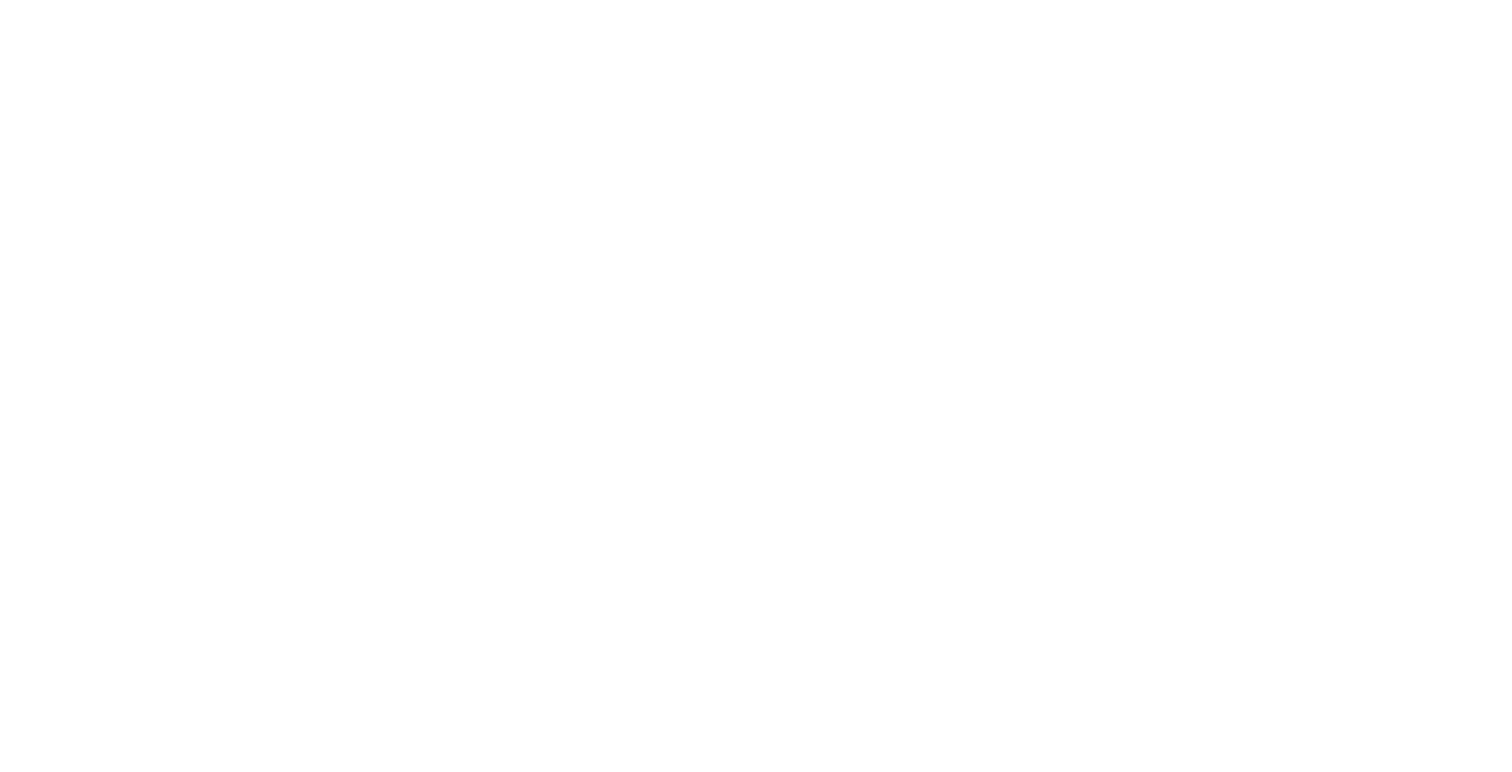 scroll, scrollTop: 0, scrollLeft: 0, axis: both 